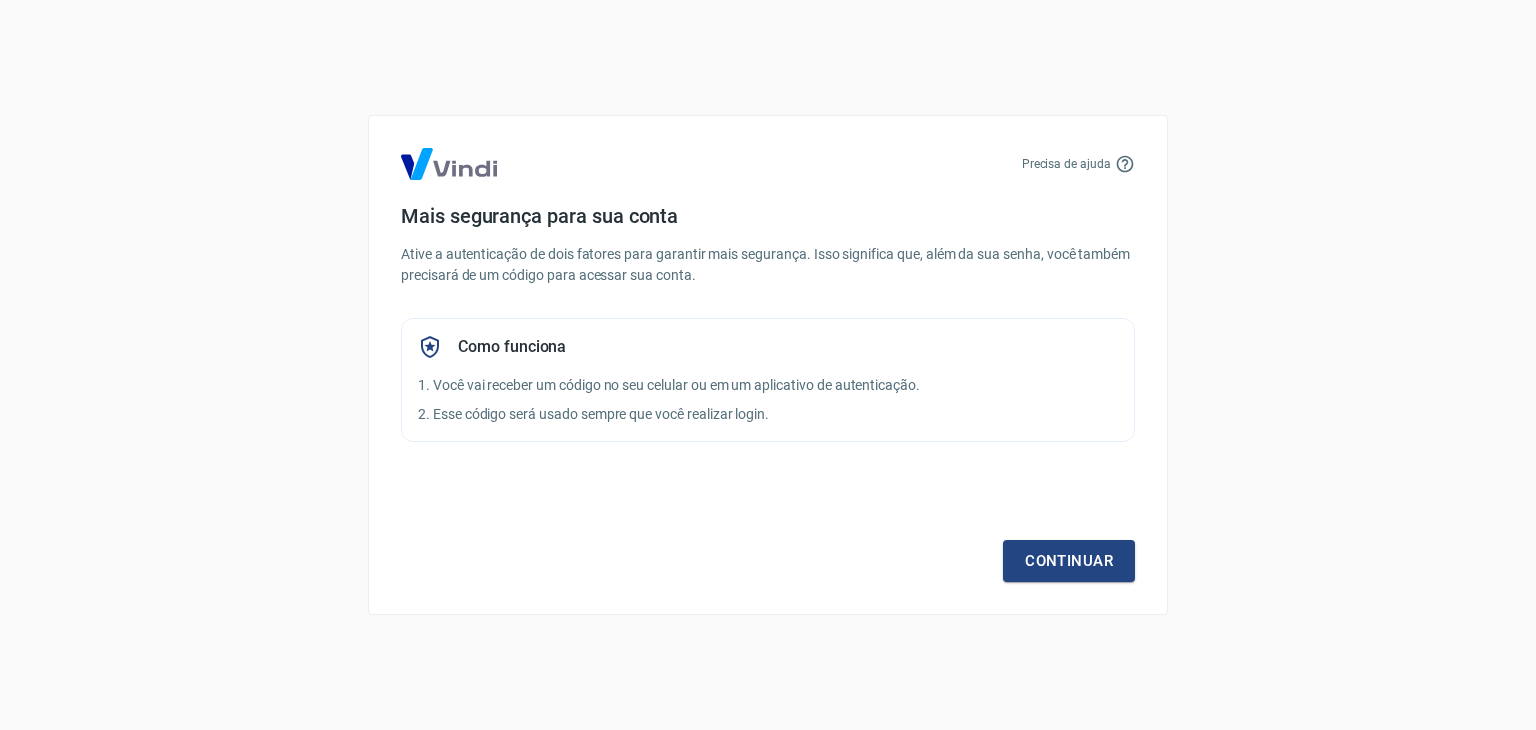 scroll, scrollTop: 0, scrollLeft: 0, axis: both 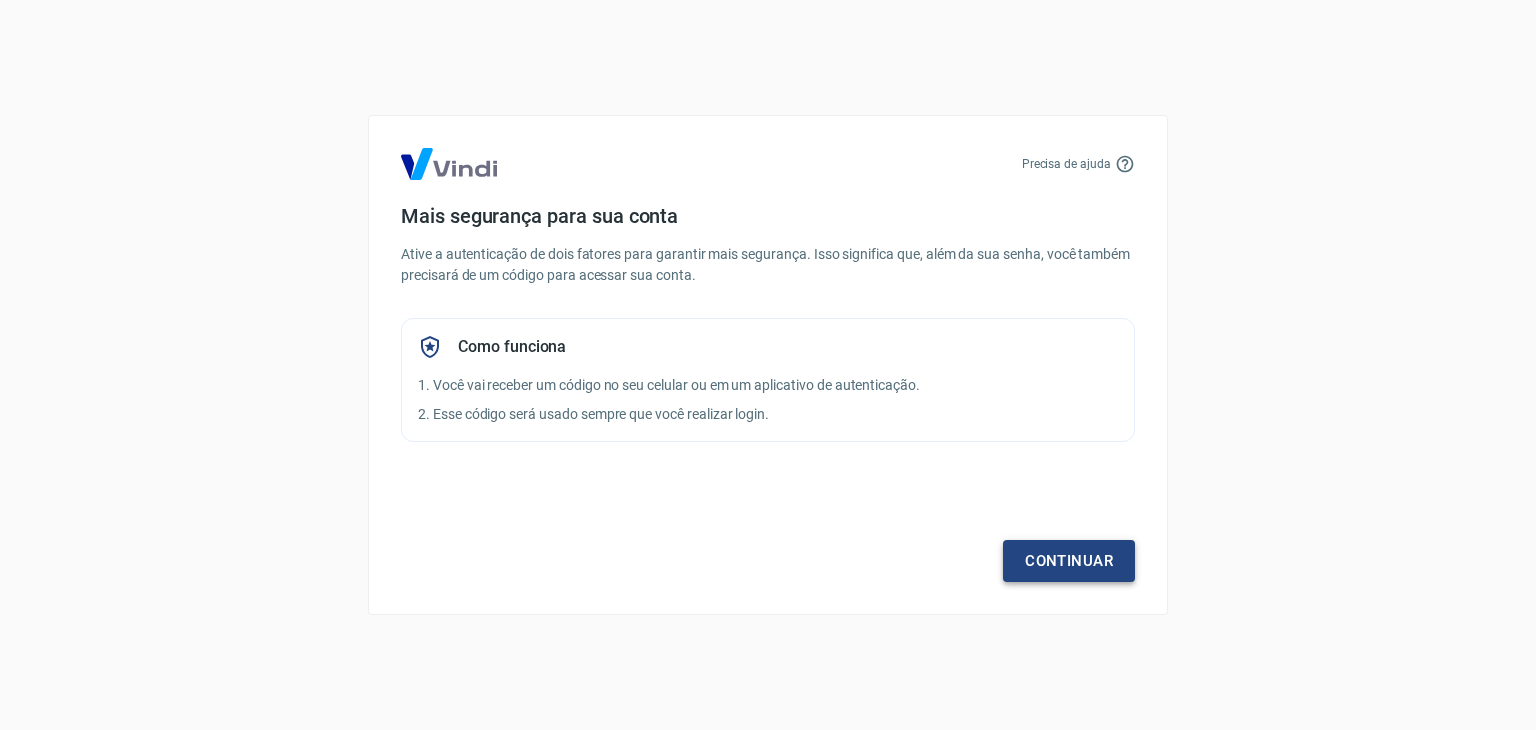 click on "Continuar" at bounding box center (1069, 561) 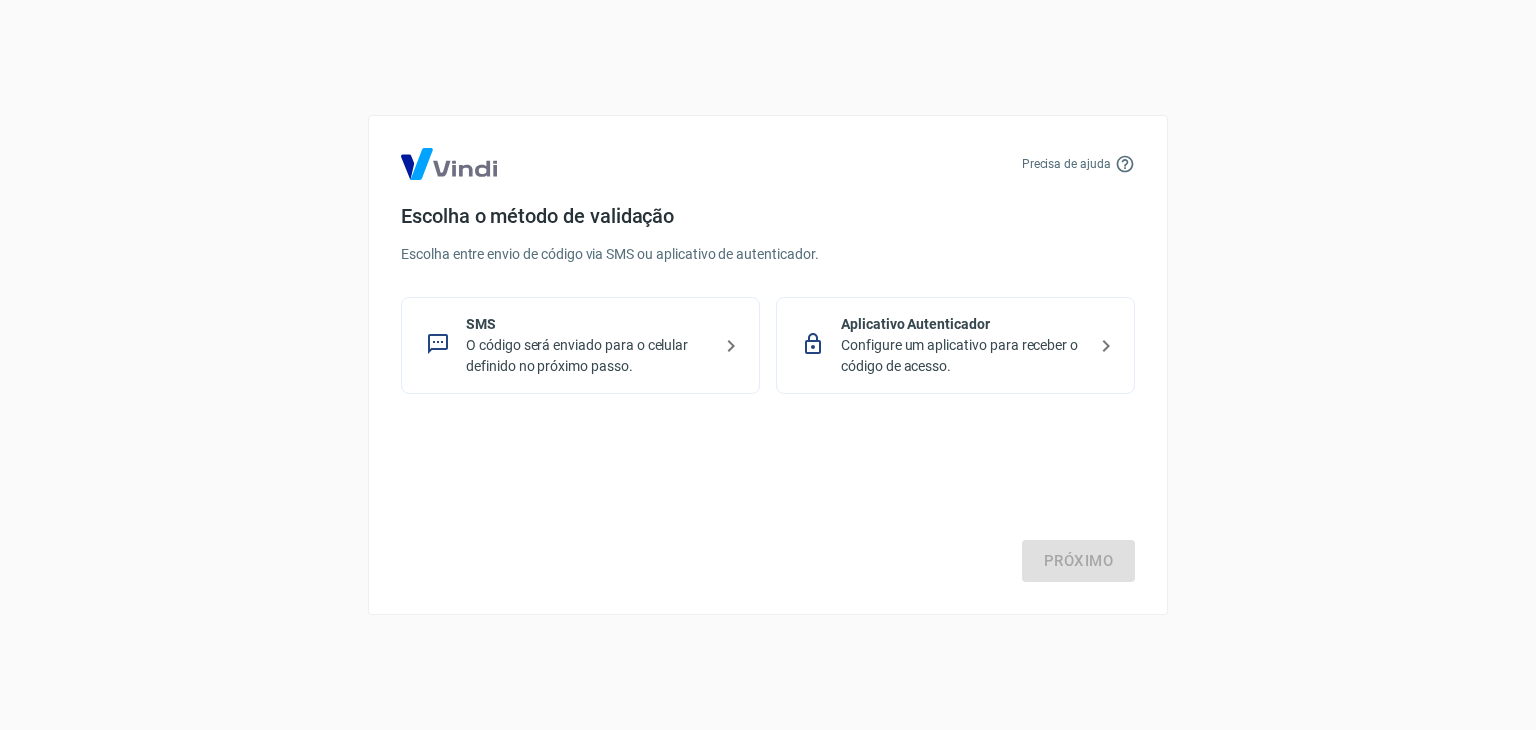 click on "Configure um aplicativo para receber o código de acesso." at bounding box center (963, 356) 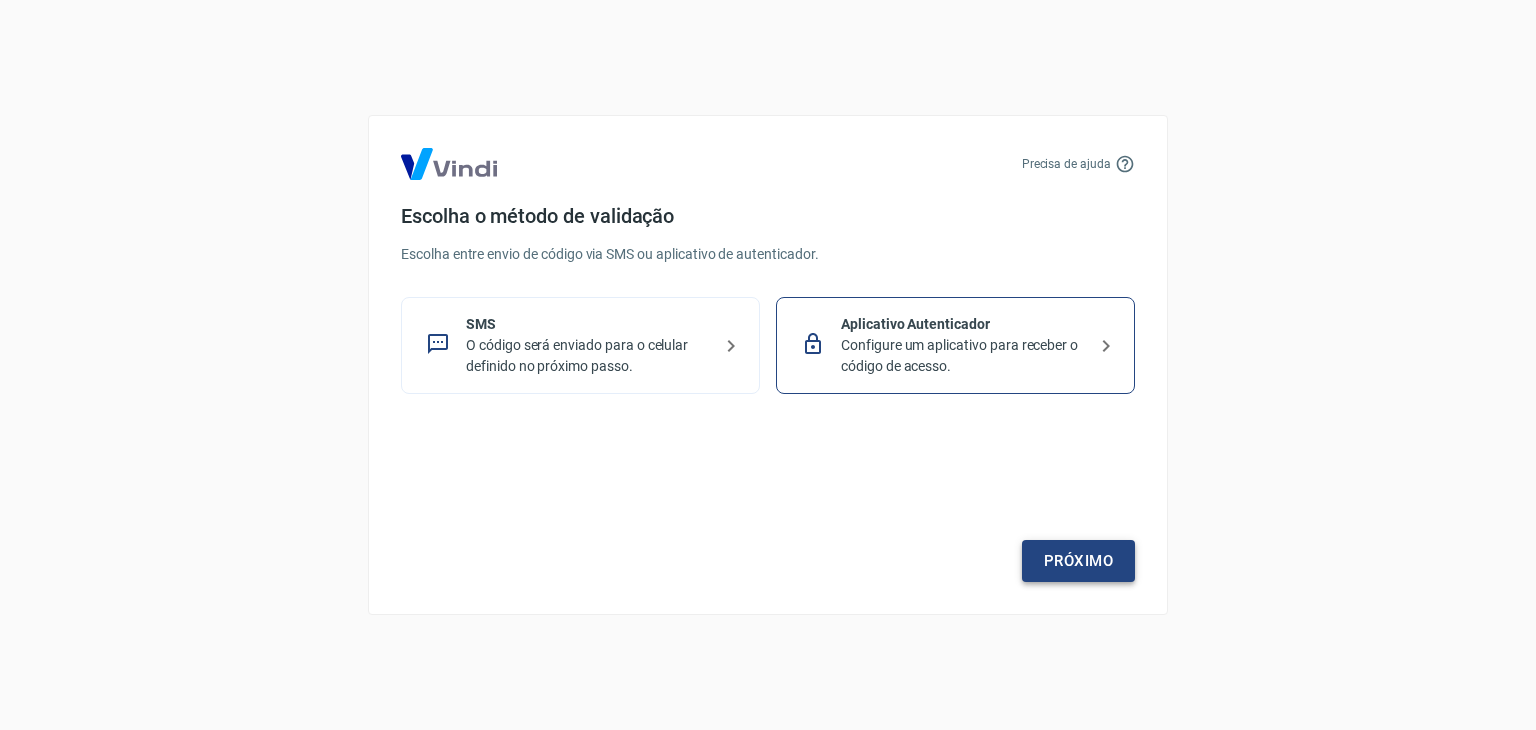 click on "Próximo" at bounding box center [1078, 561] 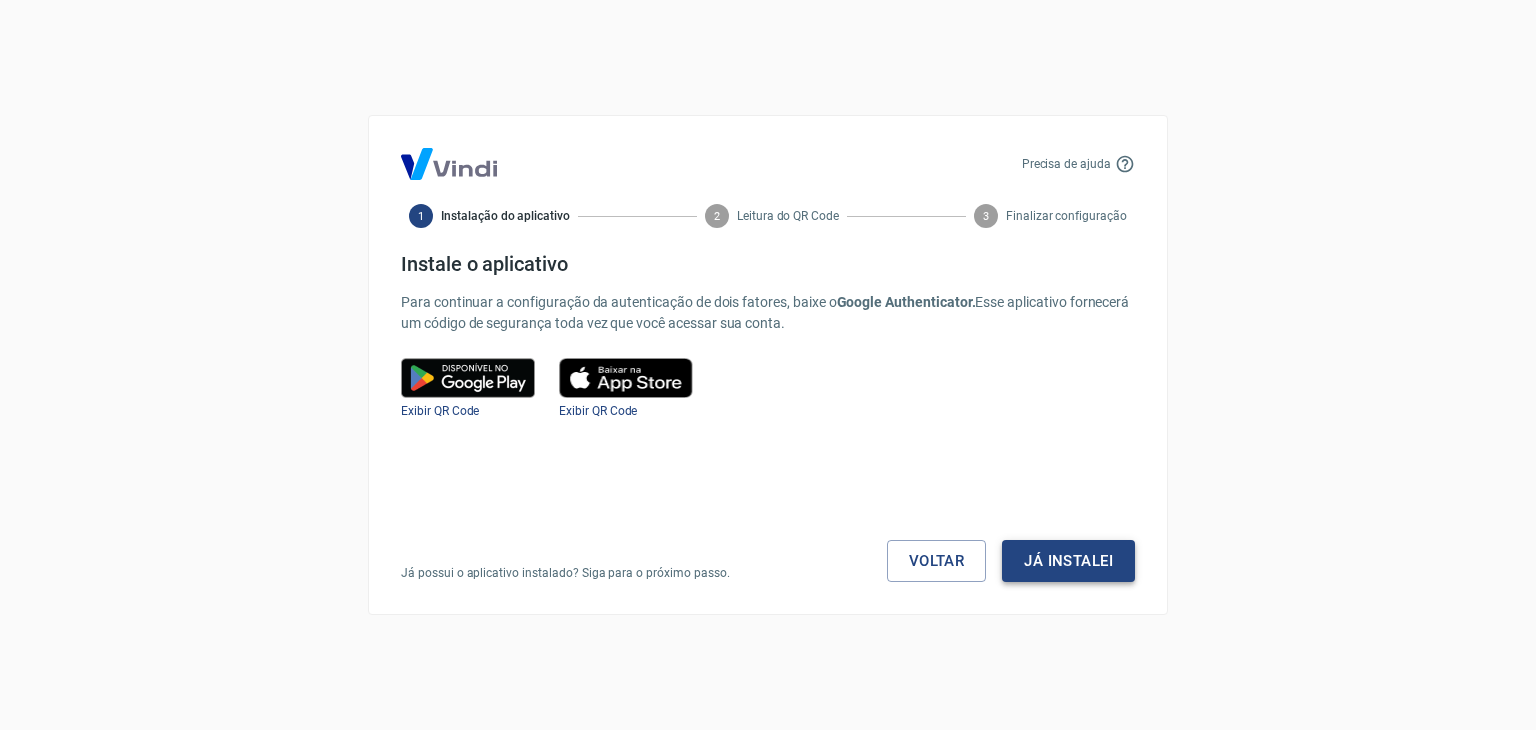 click on "Já instalei" at bounding box center [1068, 561] 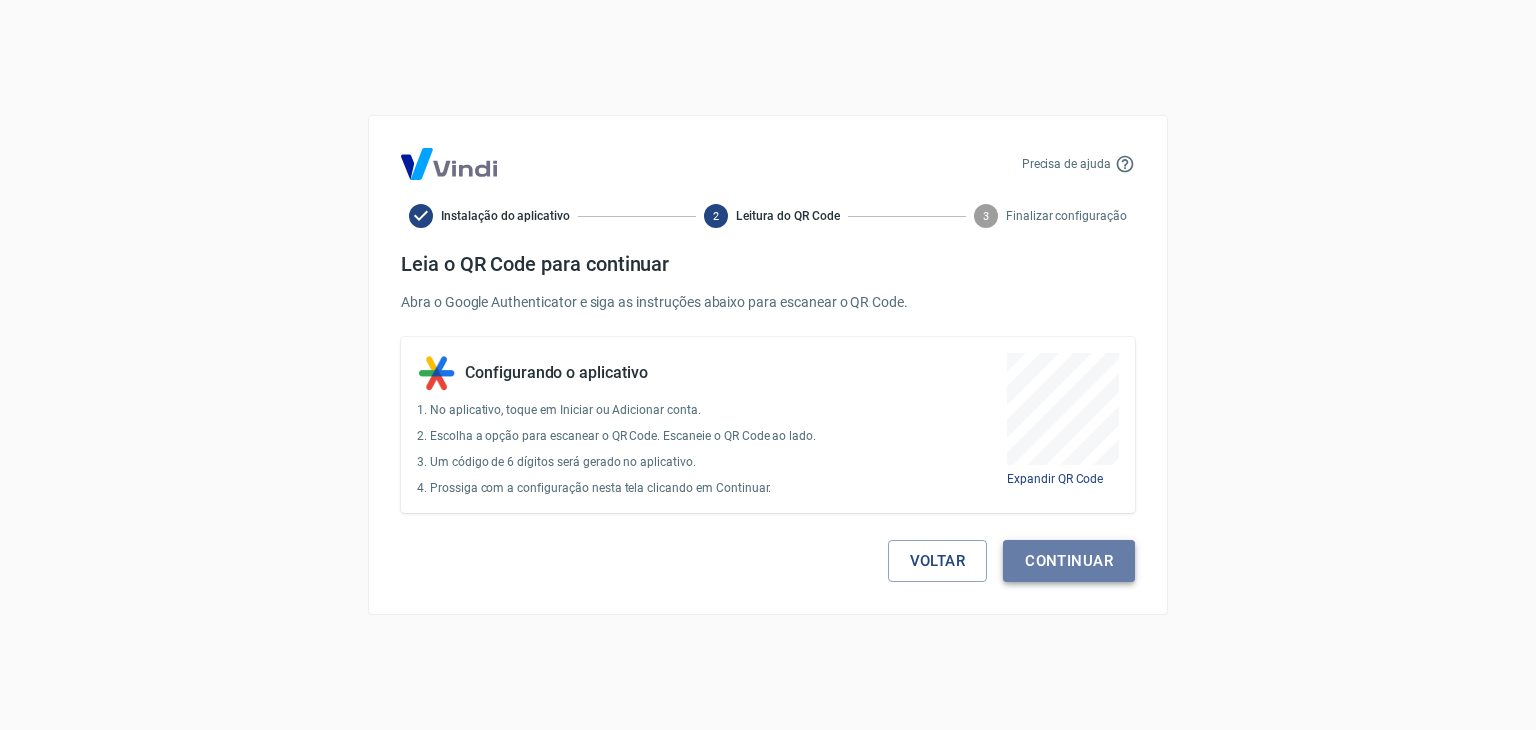 click on "Continuar" at bounding box center [1069, 561] 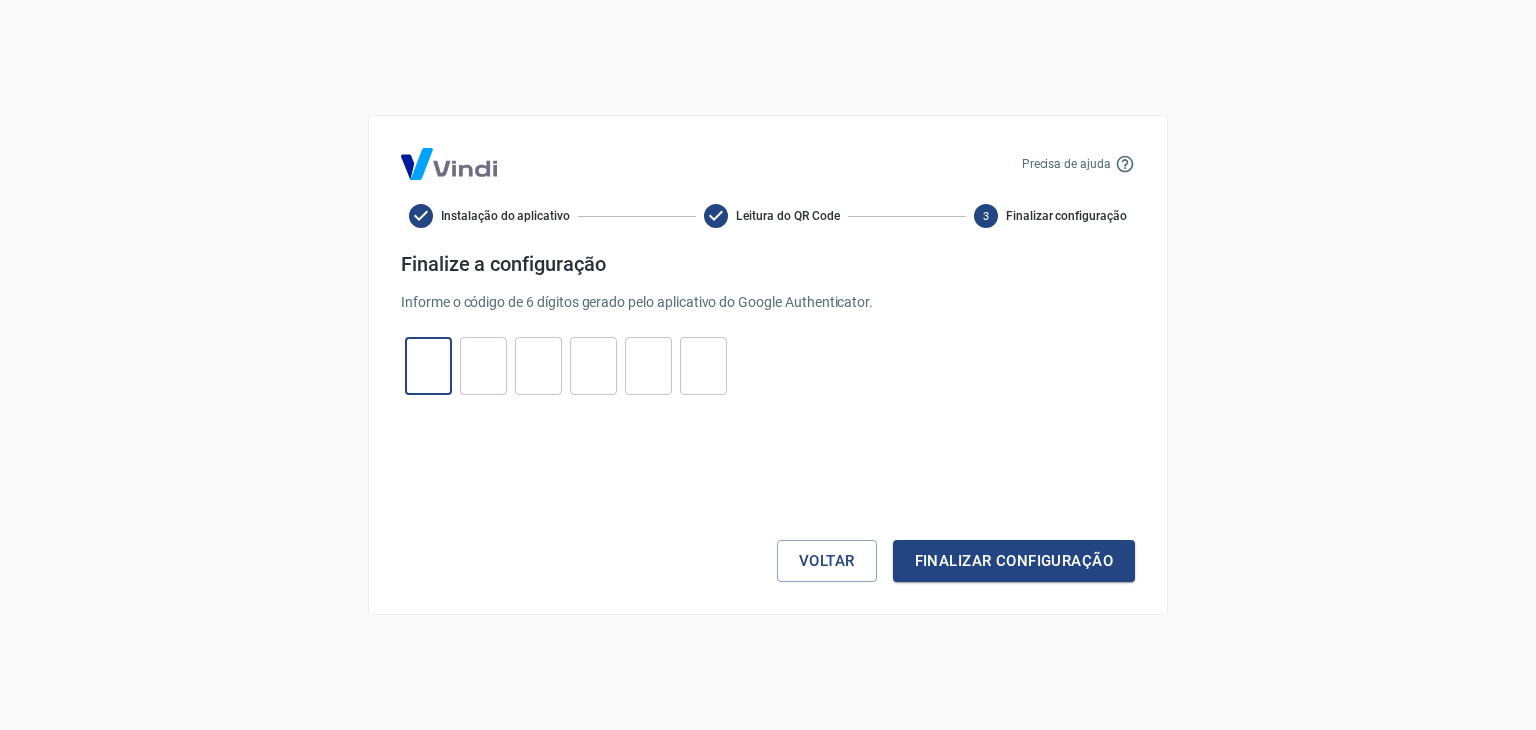 click at bounding box center (428, 366) 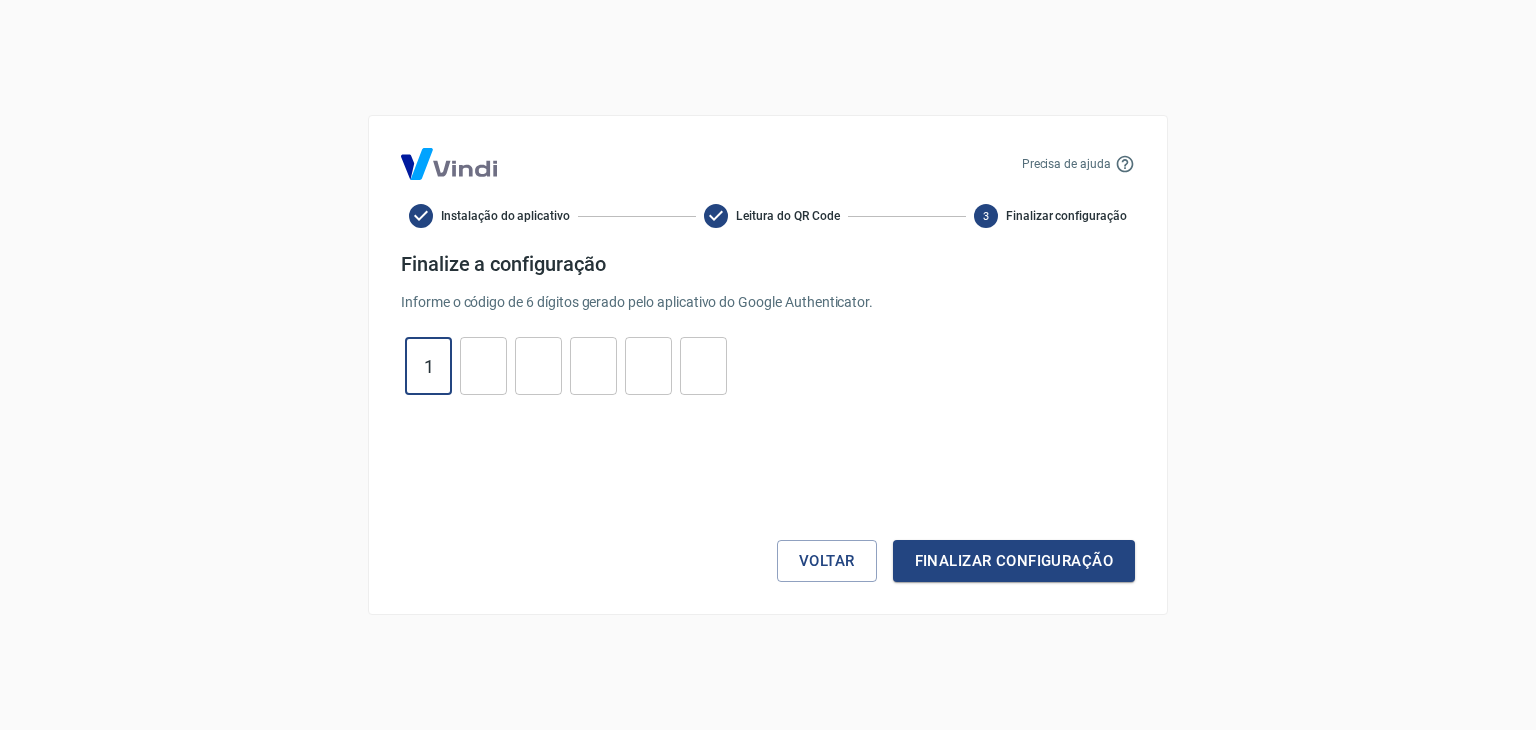 type on "1" 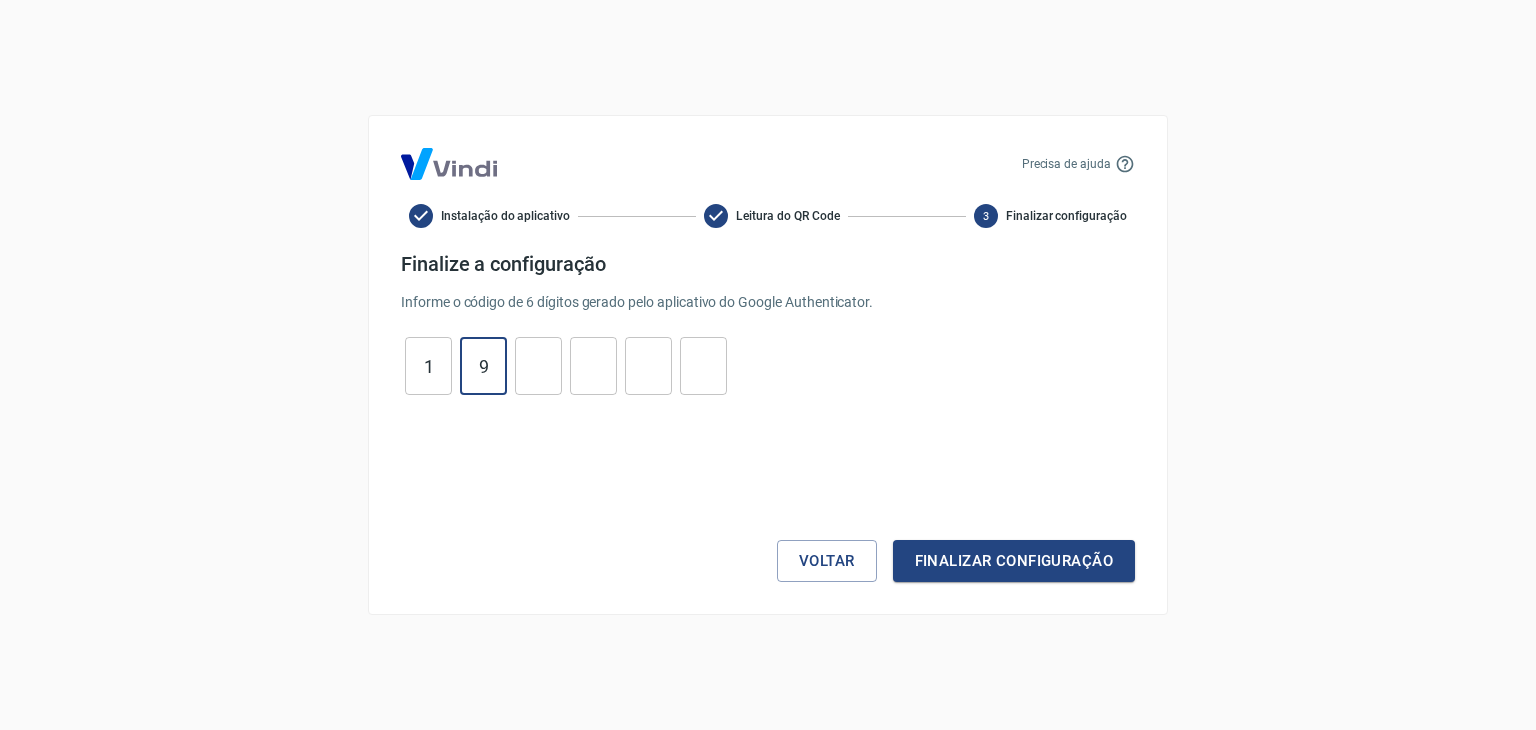 type on "9" 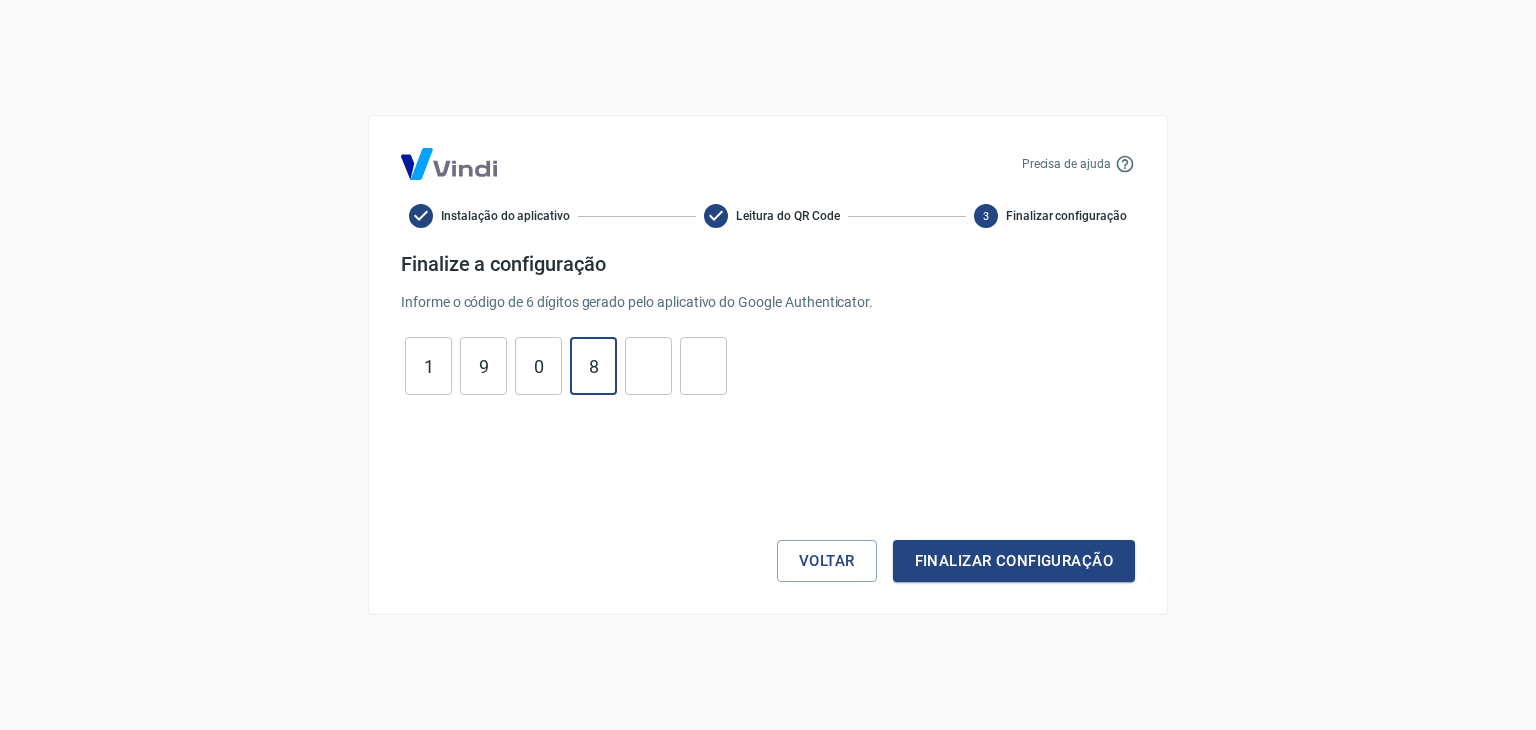 type on "8" 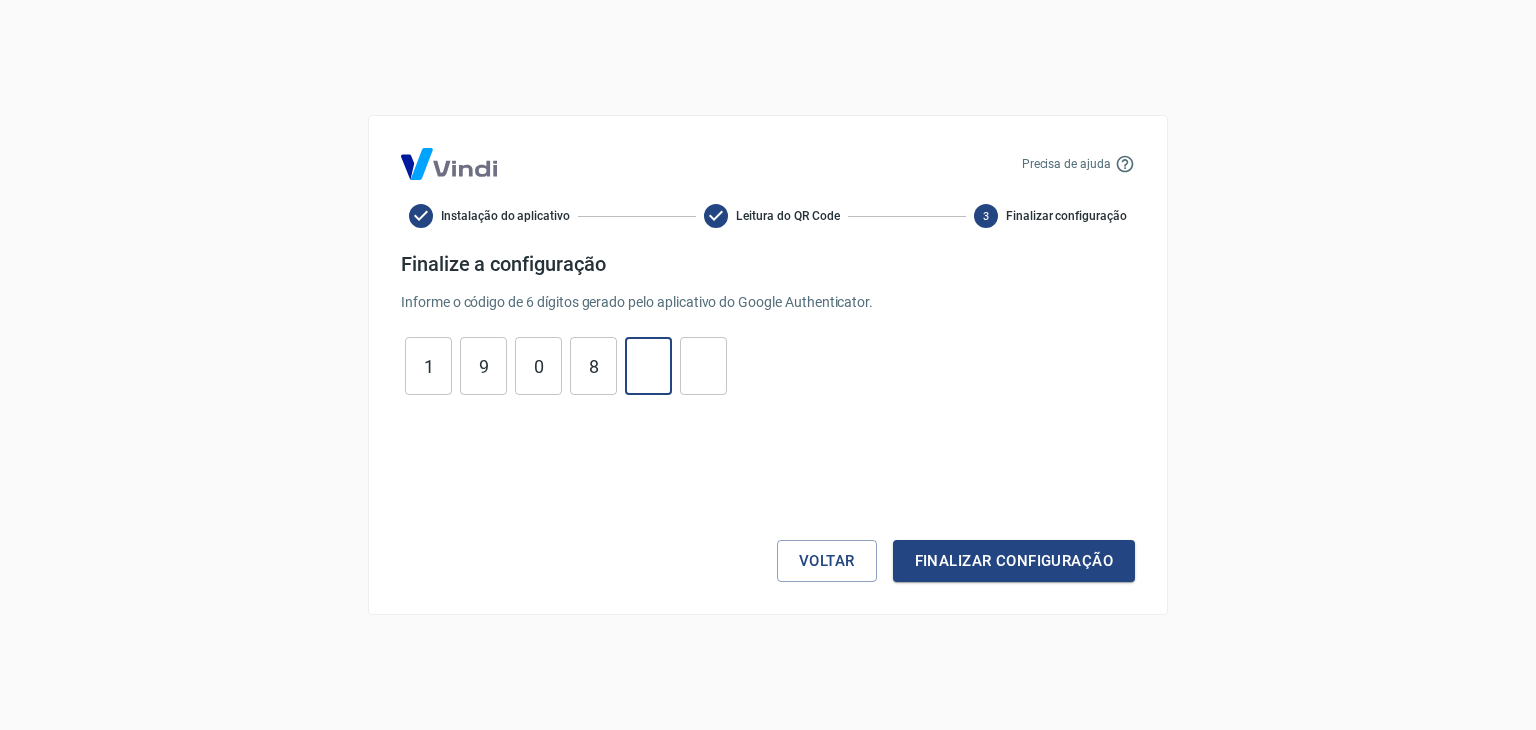 type on "3" 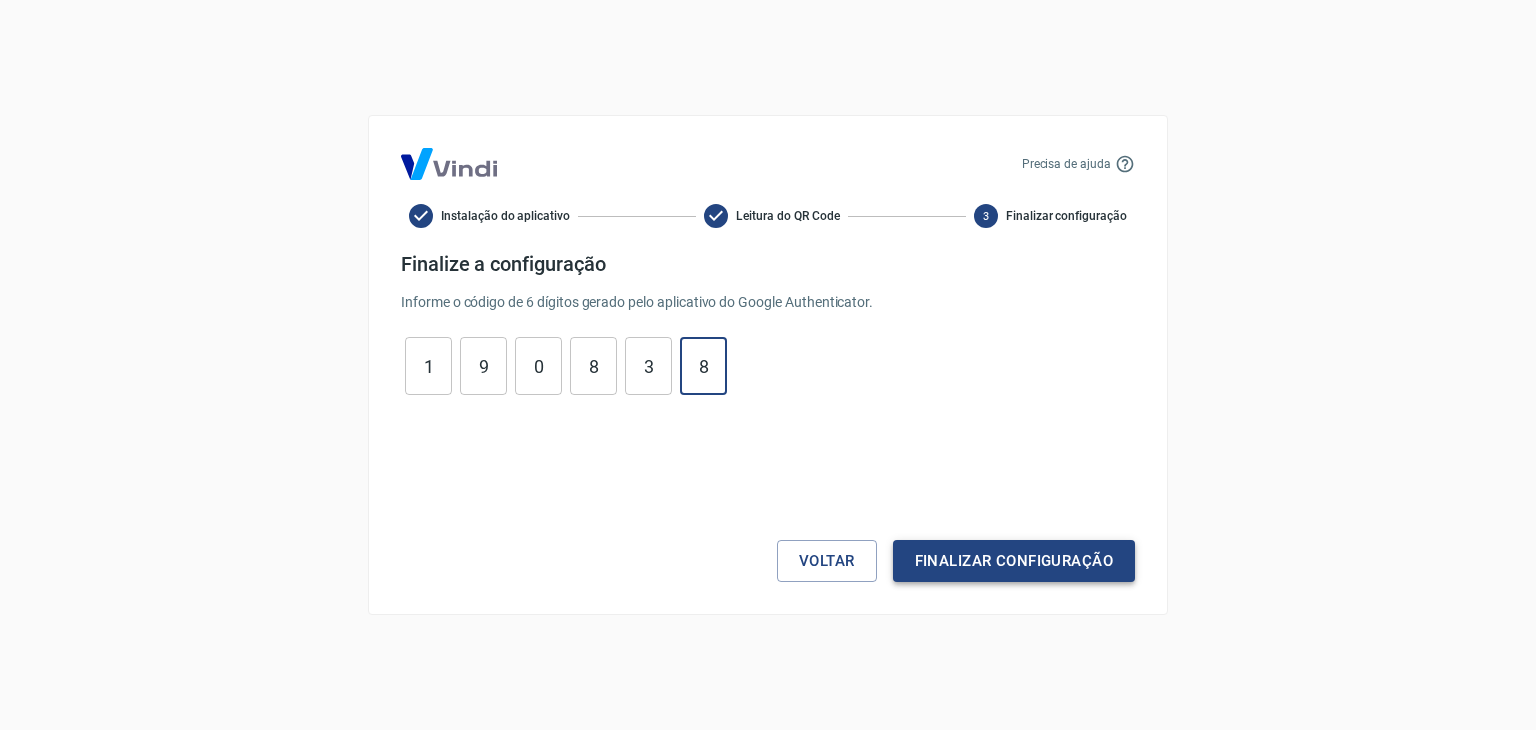 type on "8" 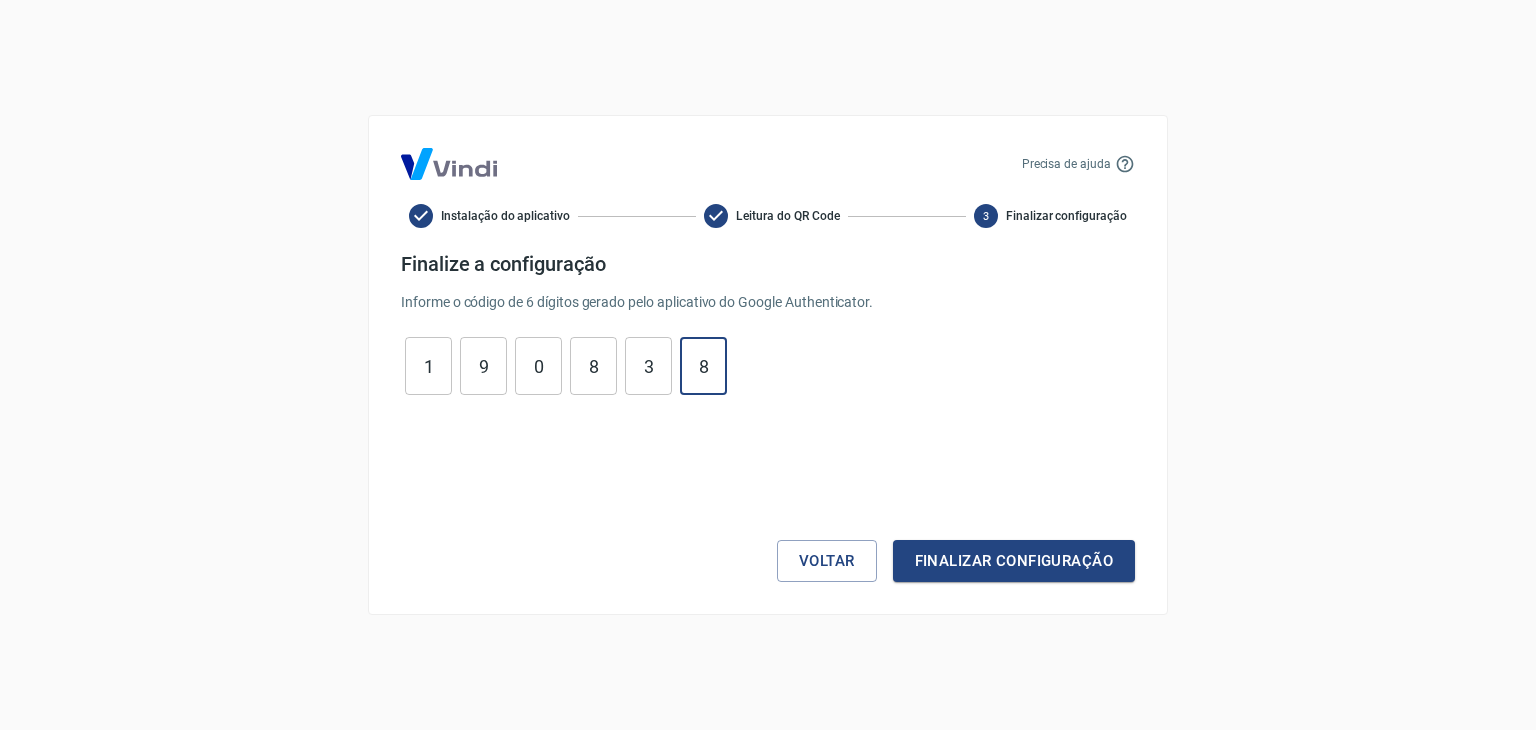 click on "Finalizar configuração" at bounding box center (1014, 561) 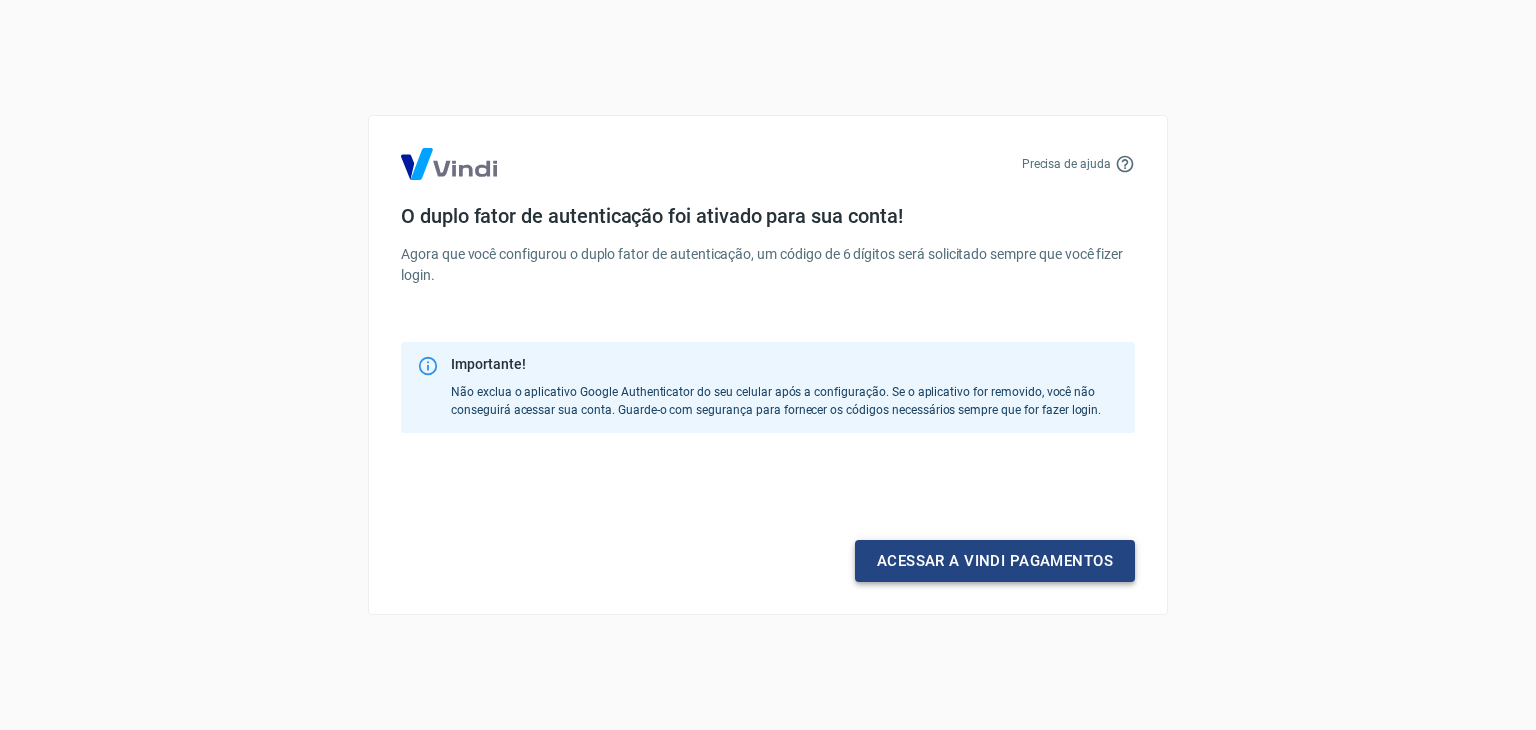 click on "Acessar a Vindi pagamentos" at bounding box center (995, 561) 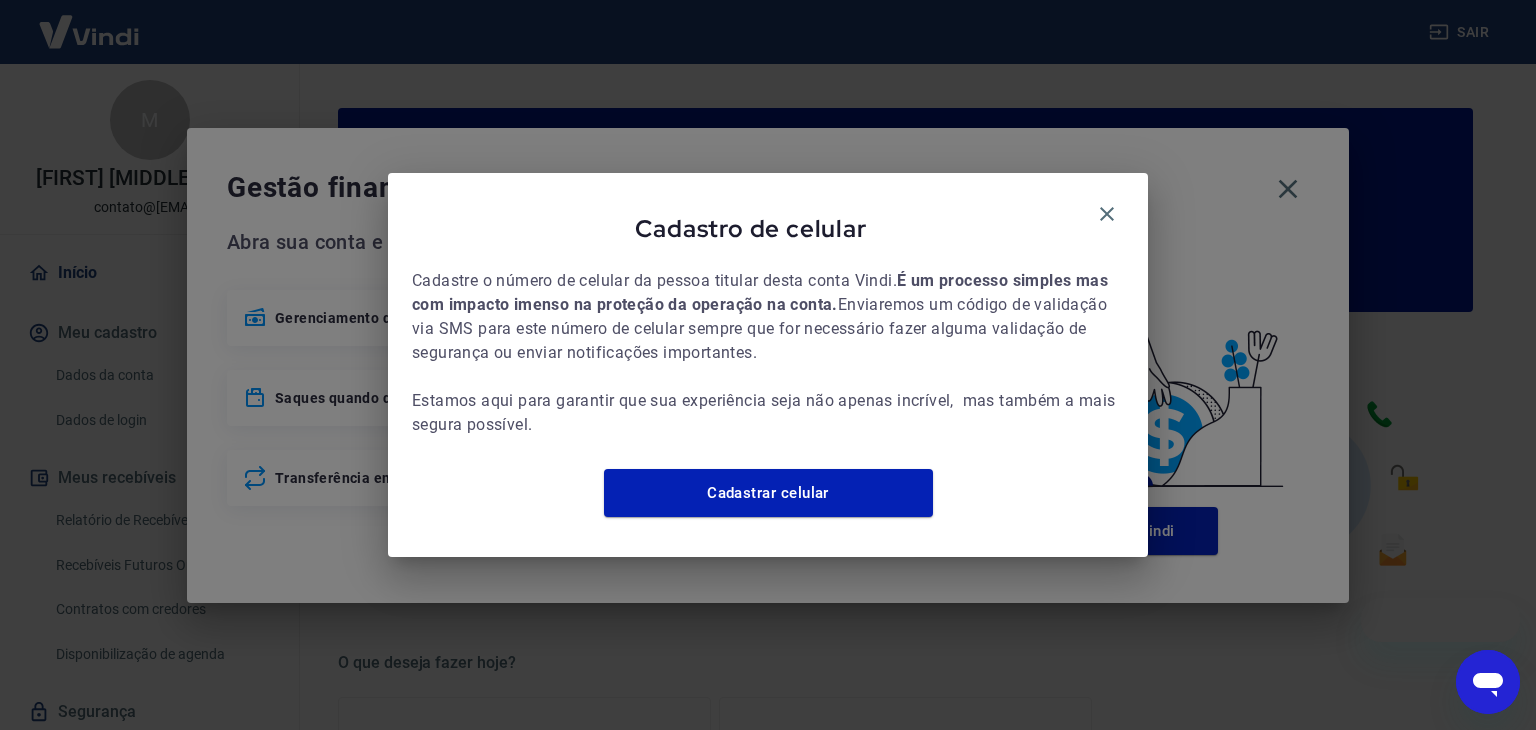 scroll, scrollTop: 0, scrollLeft: 0, axis: both 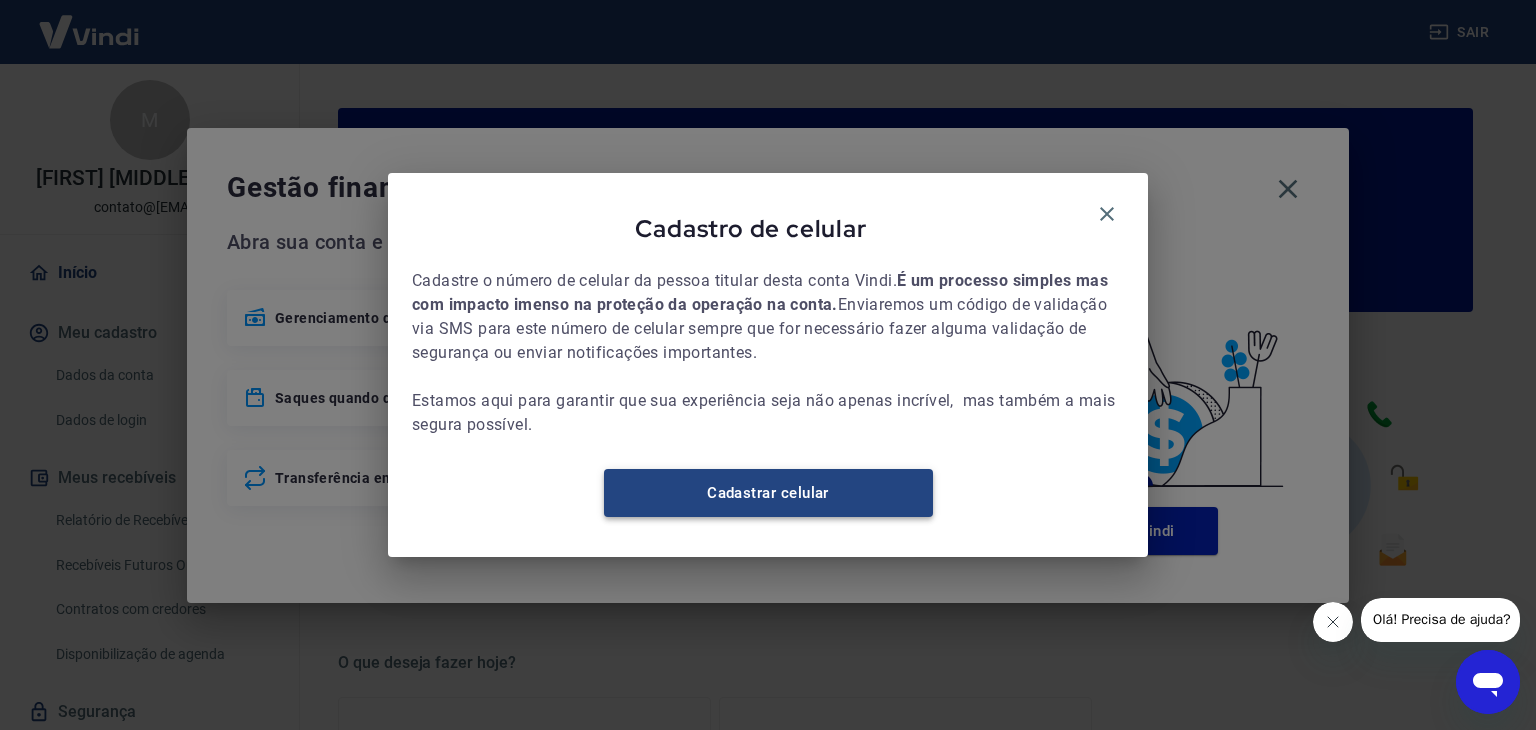 click on "Cadastrar celular" at bounding box center (768, 493) 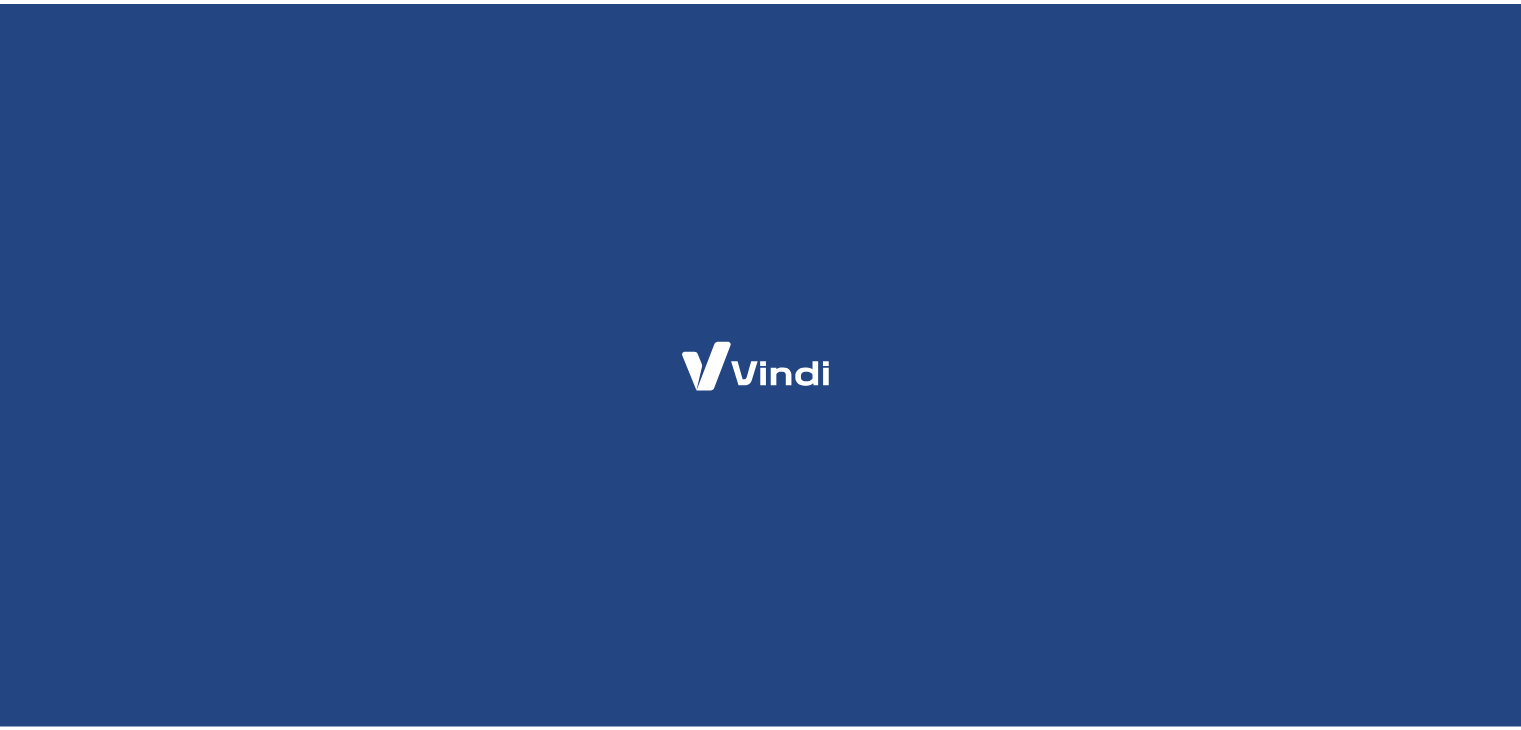 scroll, scrollTop: 0, scrollLeft: 0, axis: both 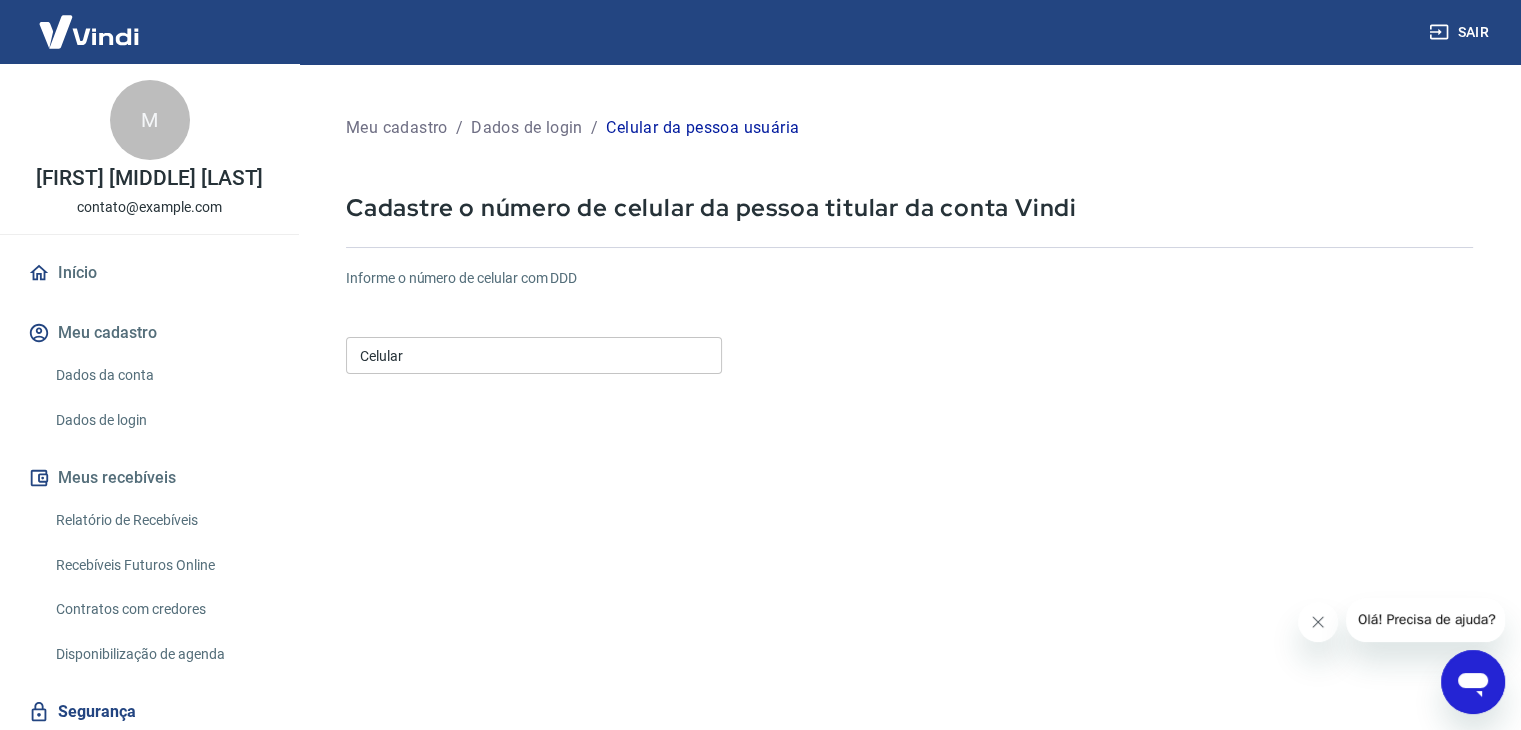 click on "Celular" at bounding box center (534, 355) 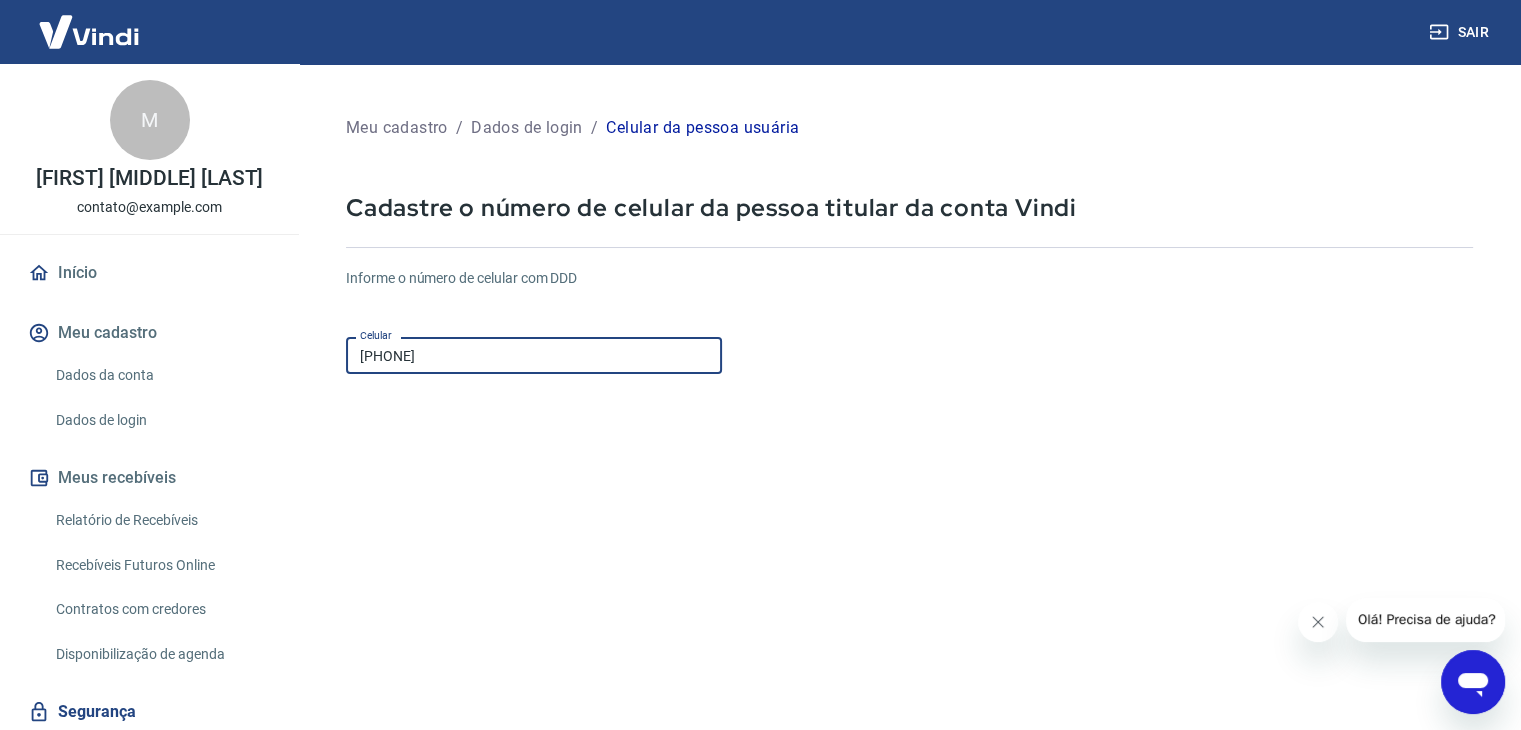 type on "[PHONE]" 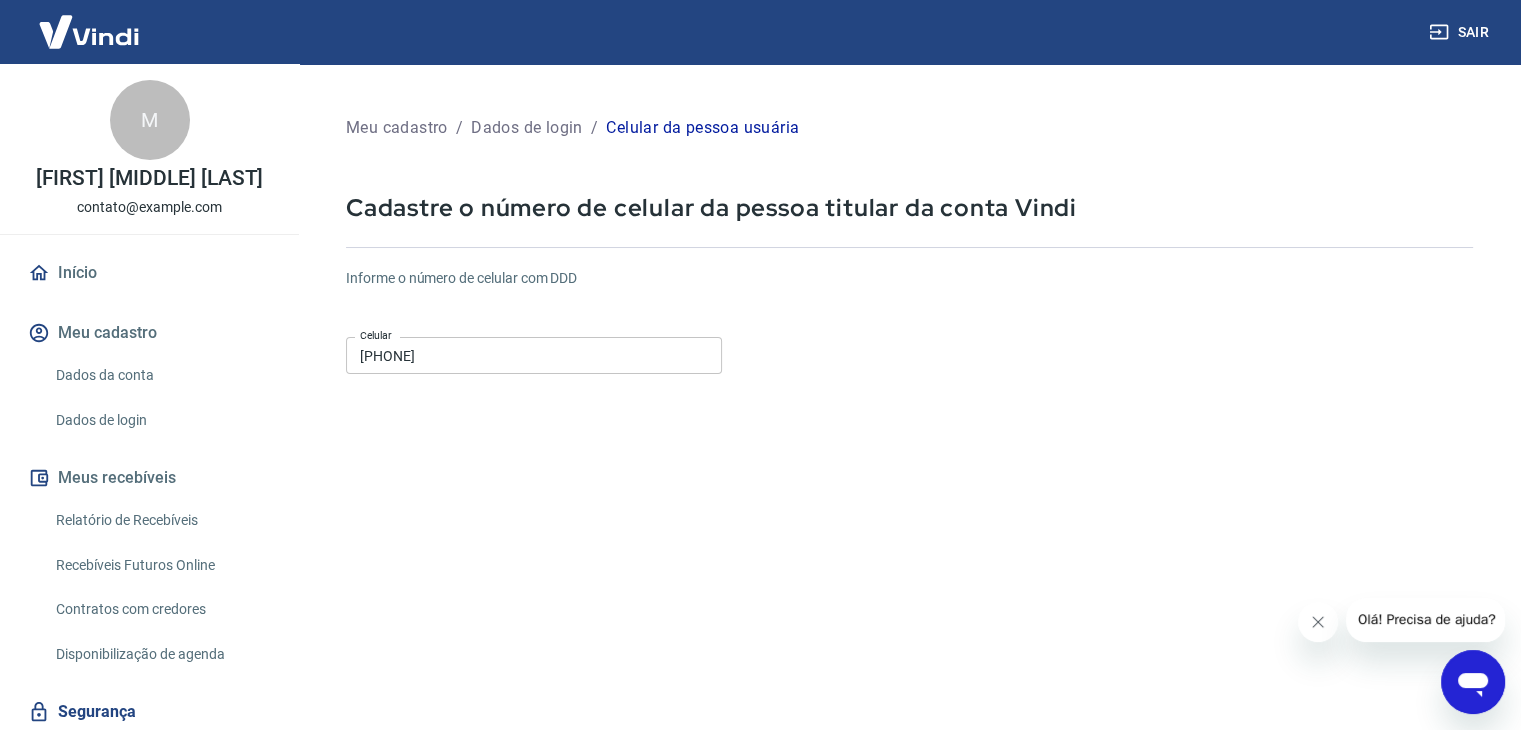 click 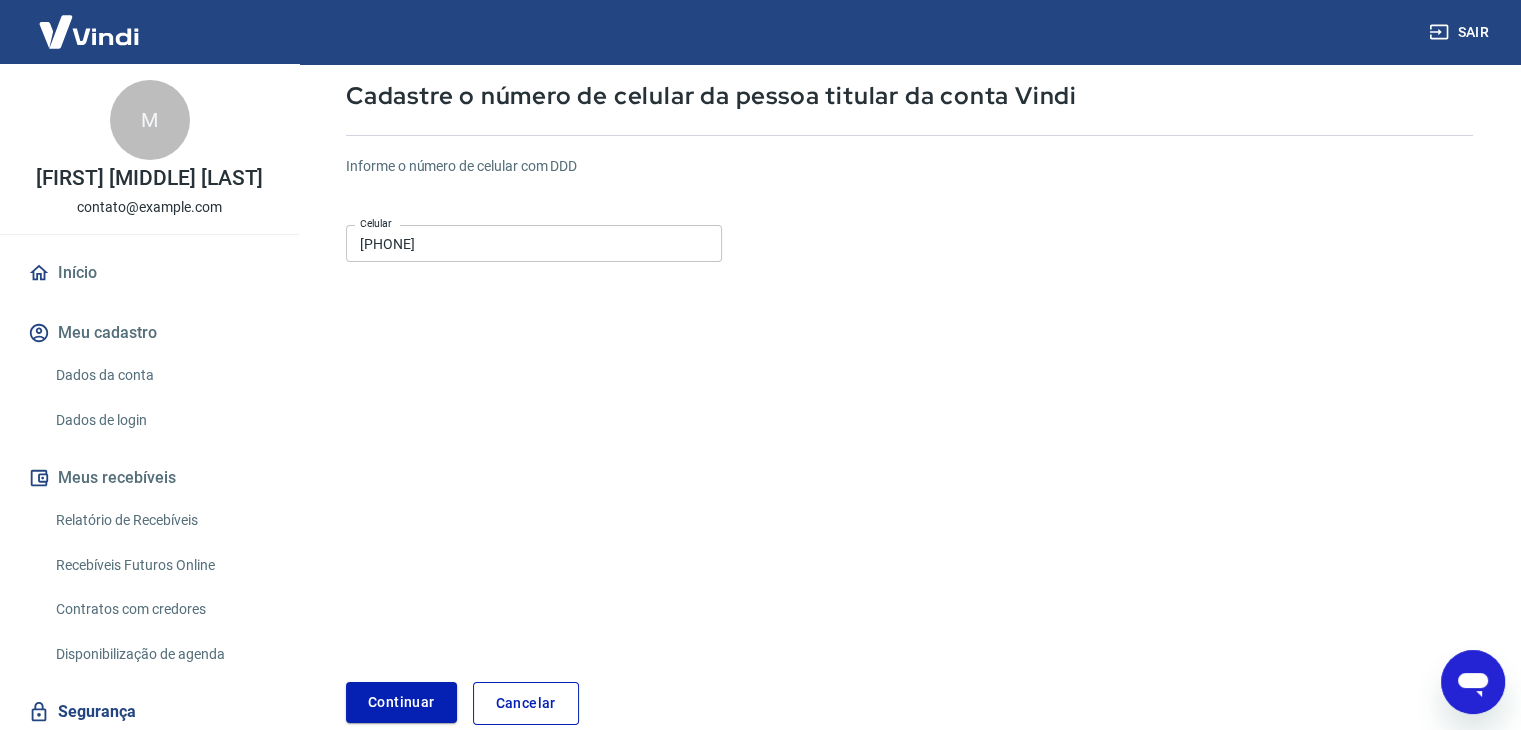 scroll, scrollTop: 216, scrollLeft: 0, axis: vertical 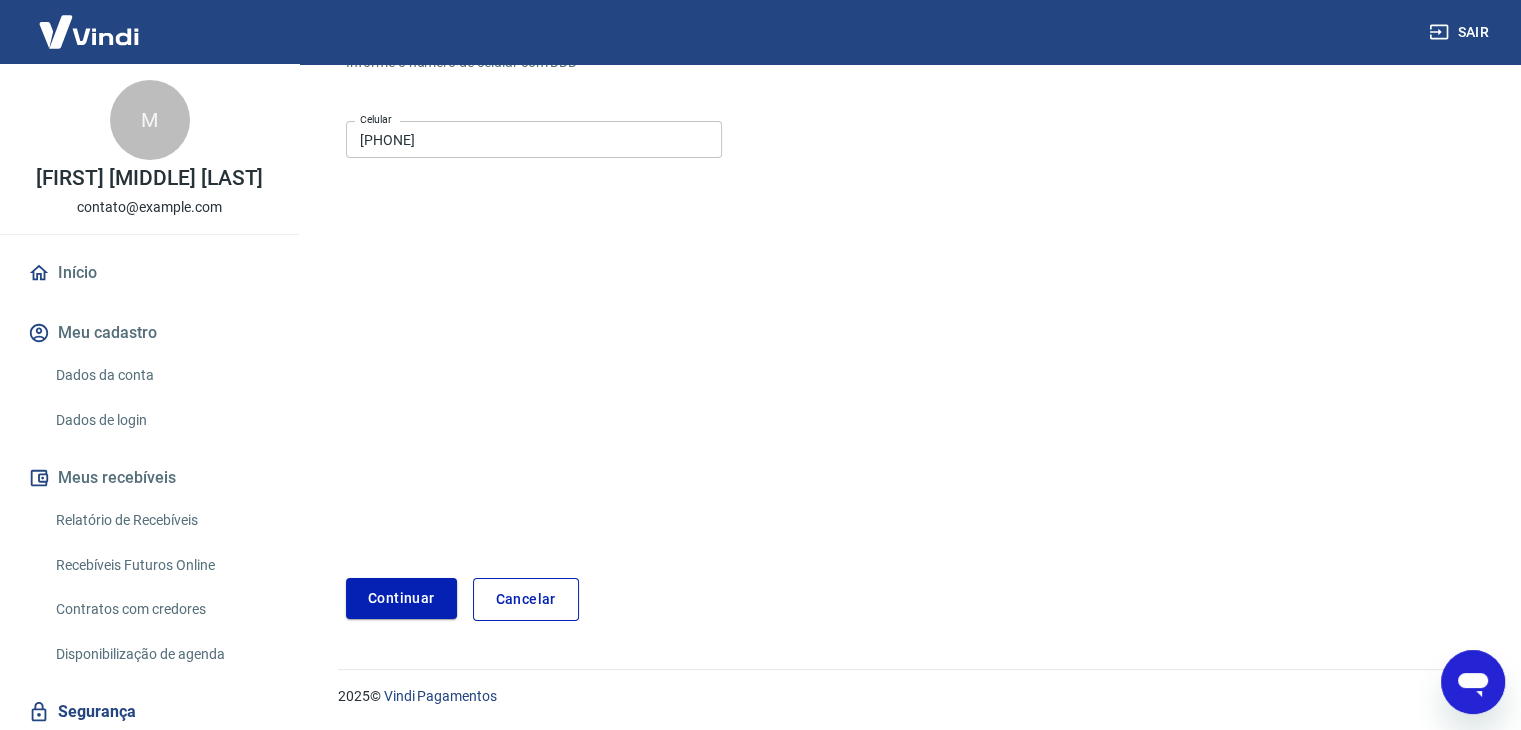 click on "Meu cadastro / Dados de login / Celular da pessoa usuária Cadastre o número de celular da pessoa titular da conta Vindi Informe o número de celular com DDD Celular [PHONE] Celular Continuar Cancelar" at bounding box center [909, 258] 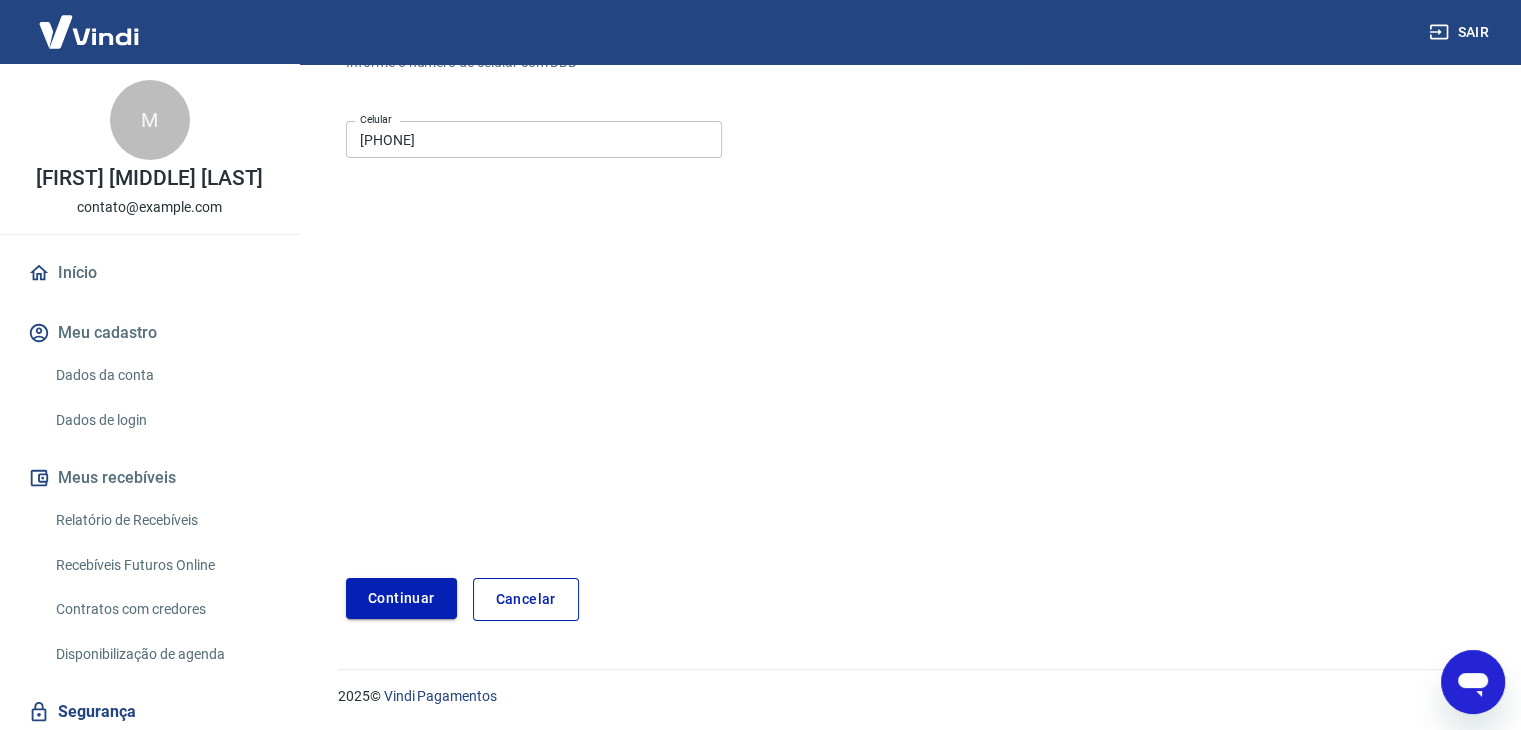 click on "Continuar" at bounding box center (401, 598) 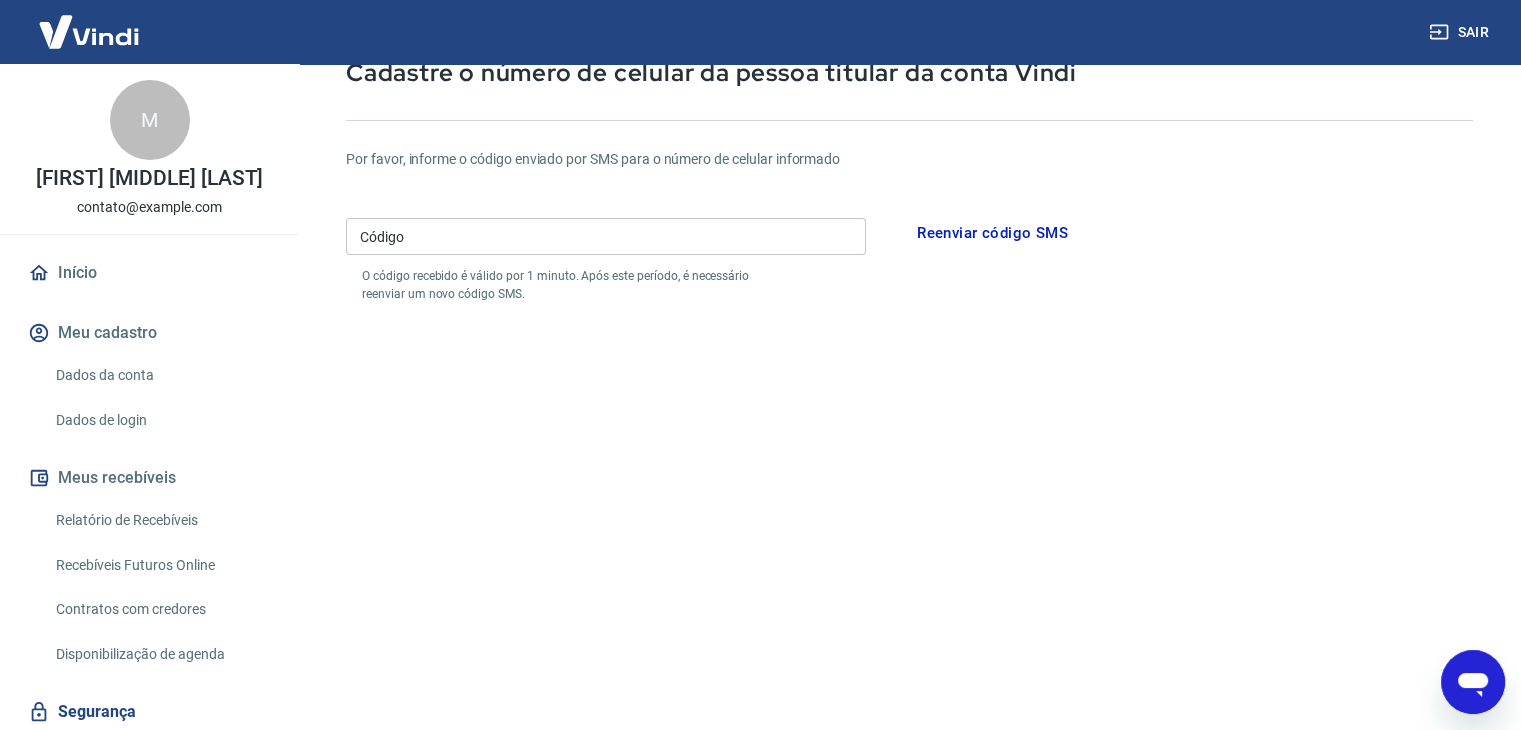 scroll, scrollTop: 16, scrollLeft: 0, axis: vertical 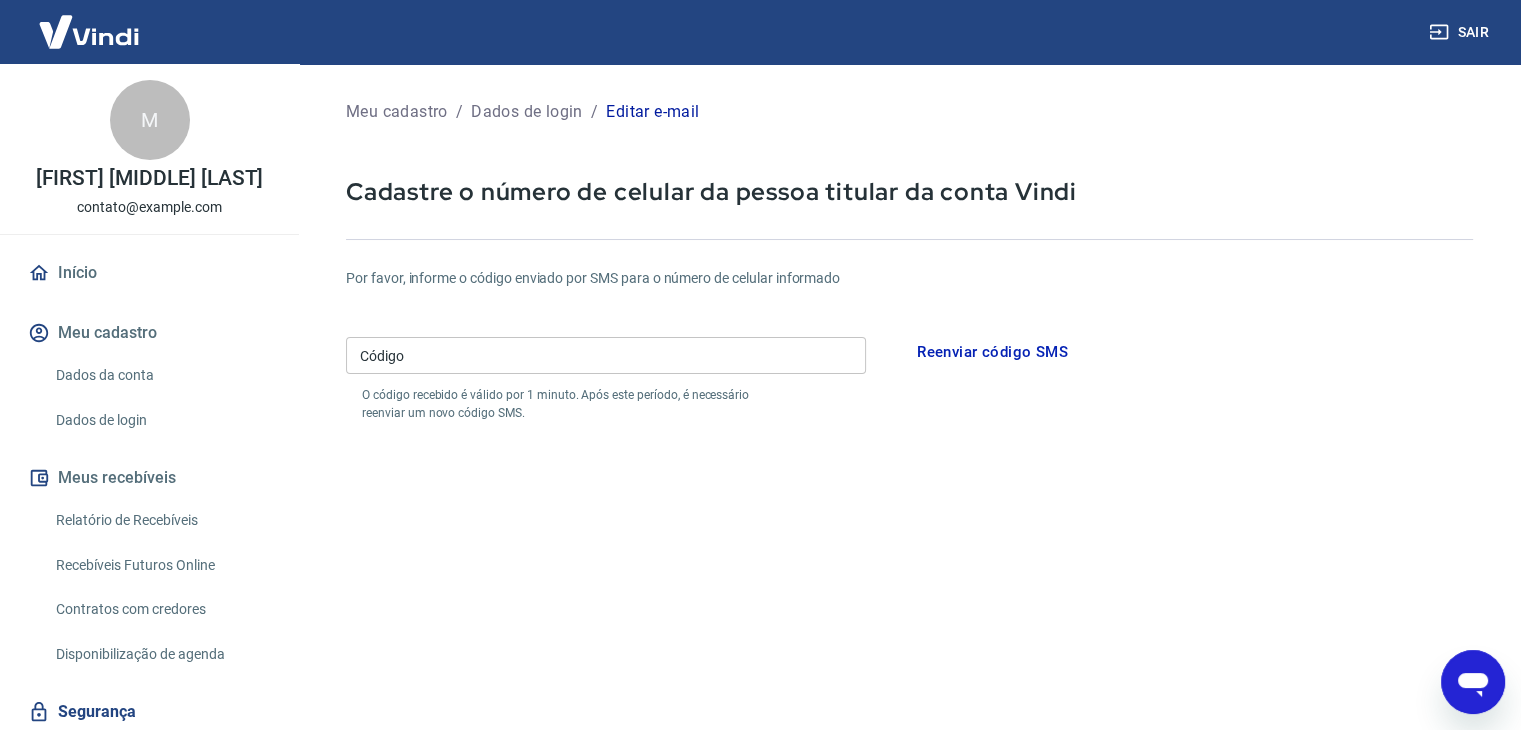 click on "Código" at bounding box center (606, 355) 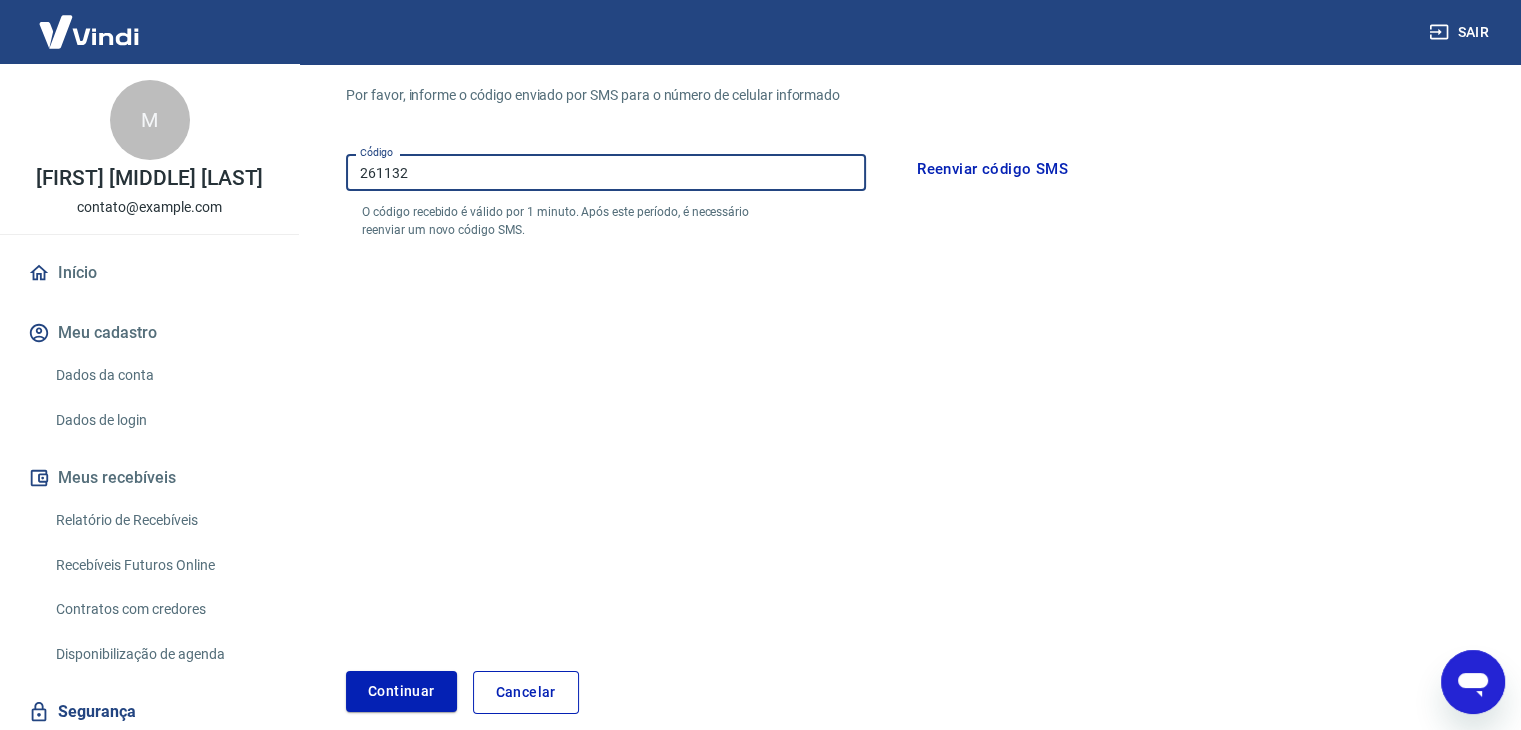 scroll, scrollTop: 292, scrollLeft: 0, axis: vertical 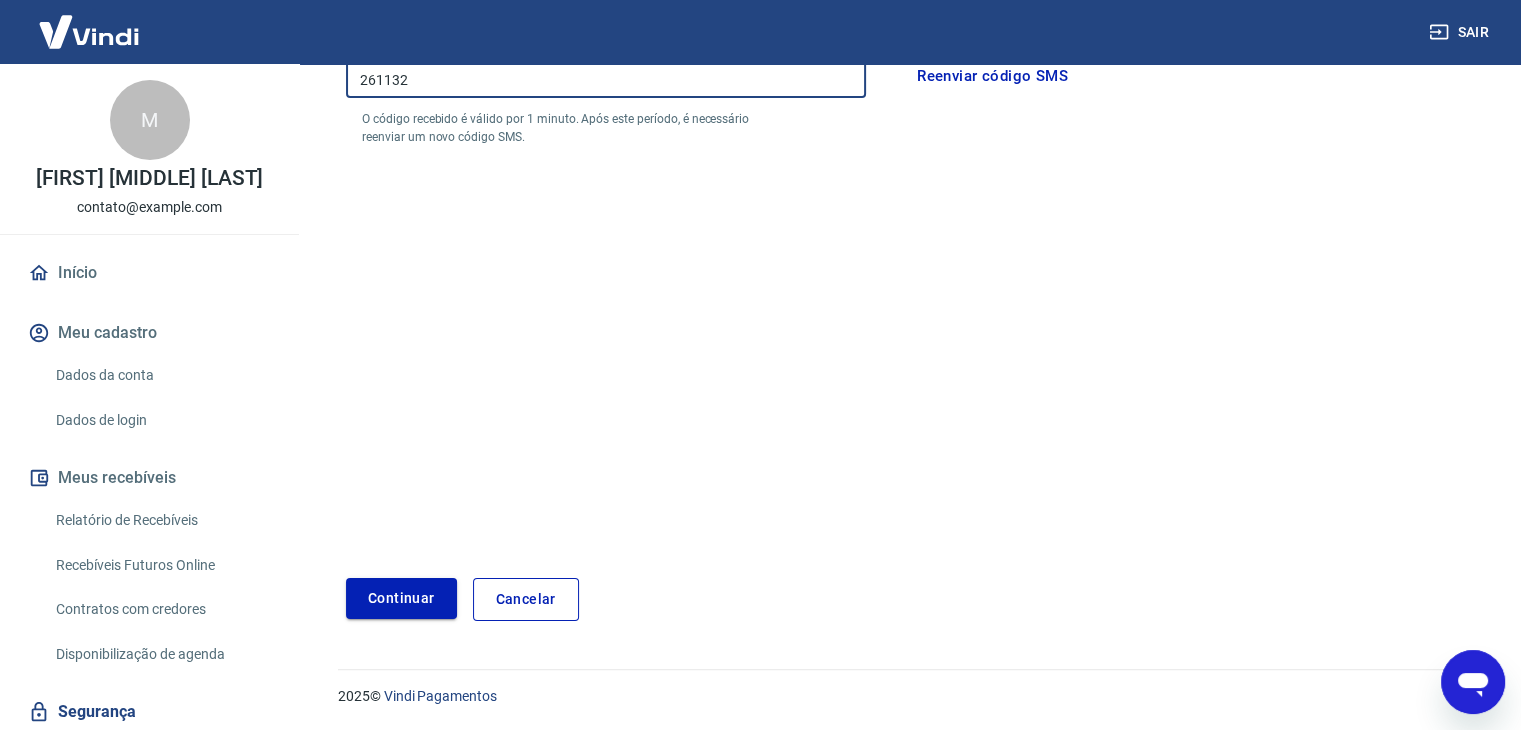 type on "261132" 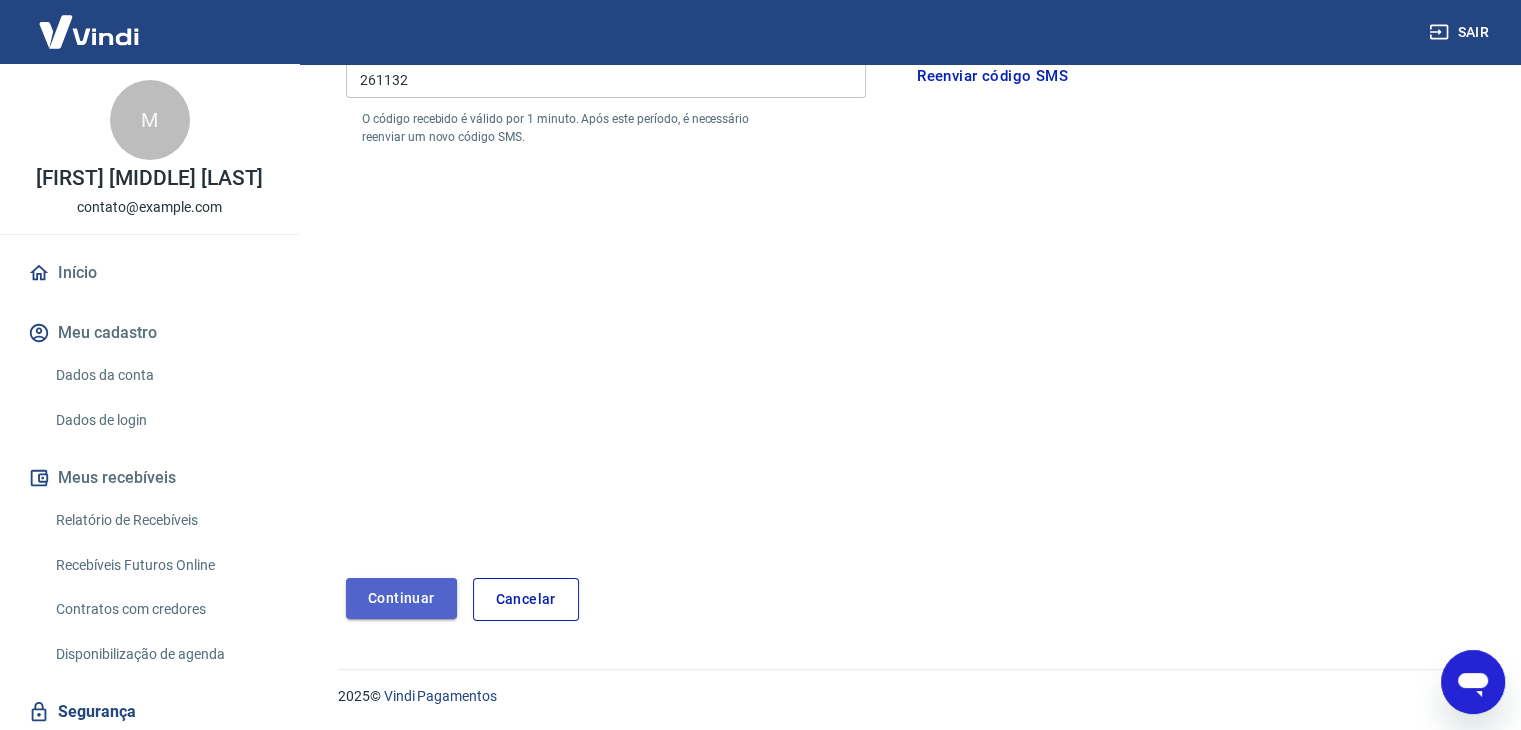 click on "Continuar" at bounding box center [401, 598] 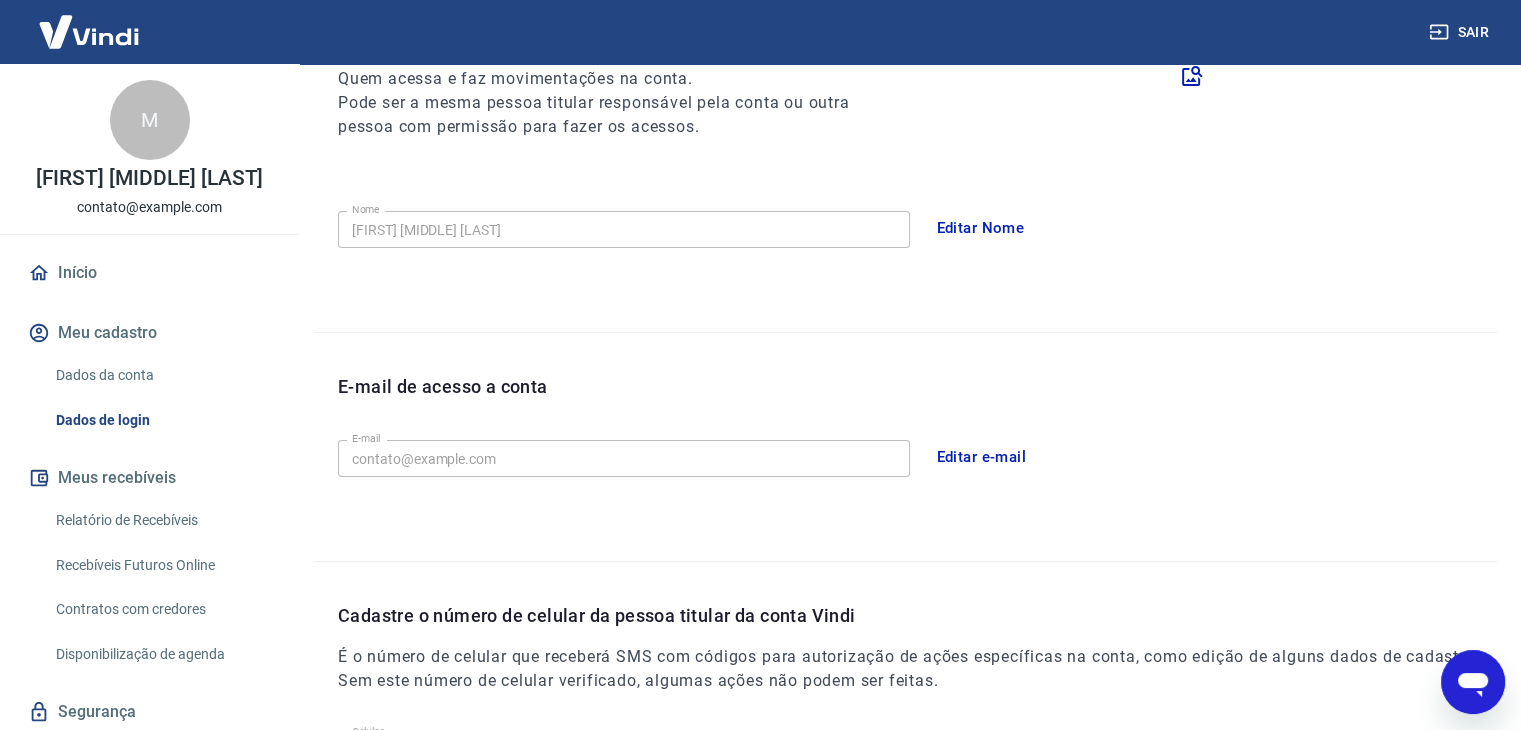 scroll, scrollTop: 250, scrollLeft: 0, axis: vertical 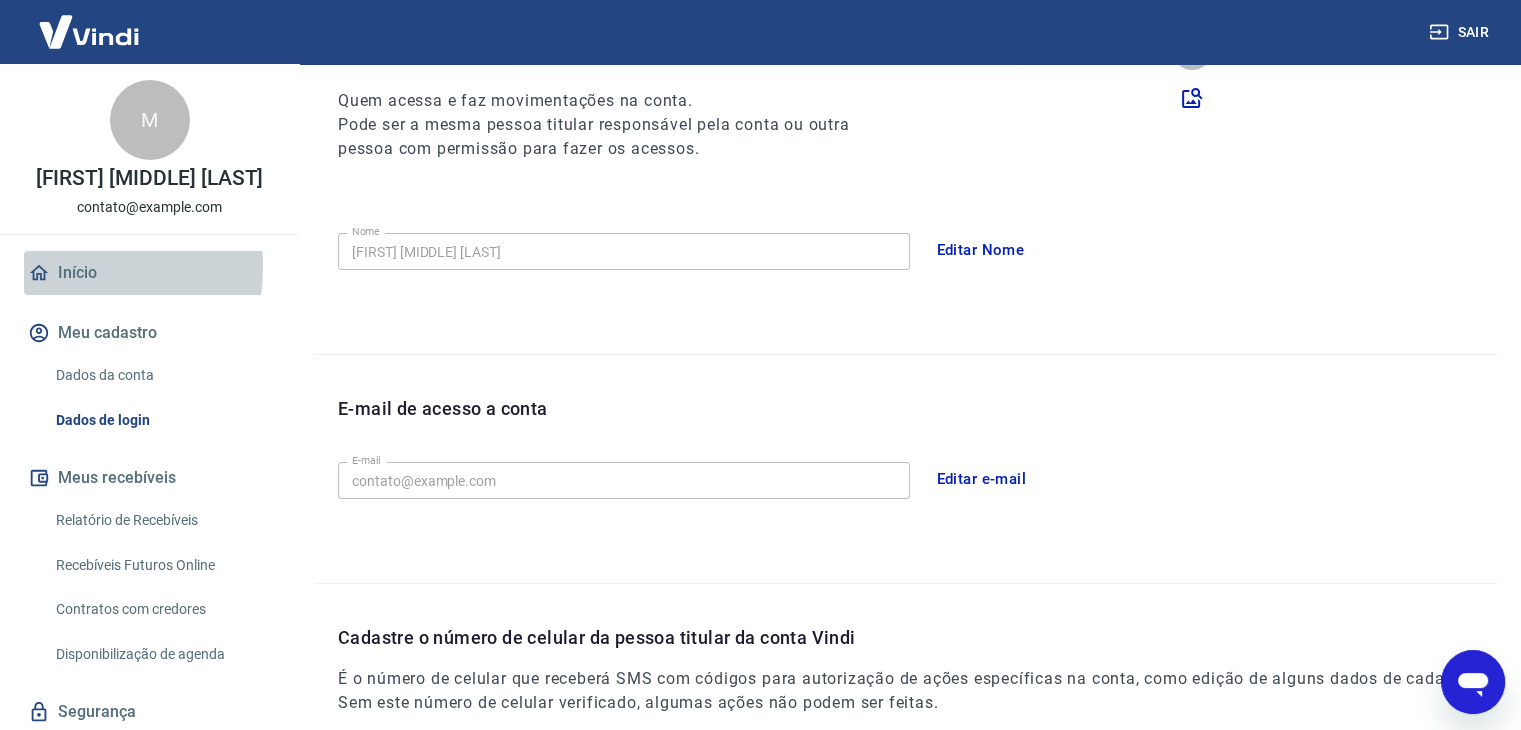 click on "Início" at bounding box center (149, 273) 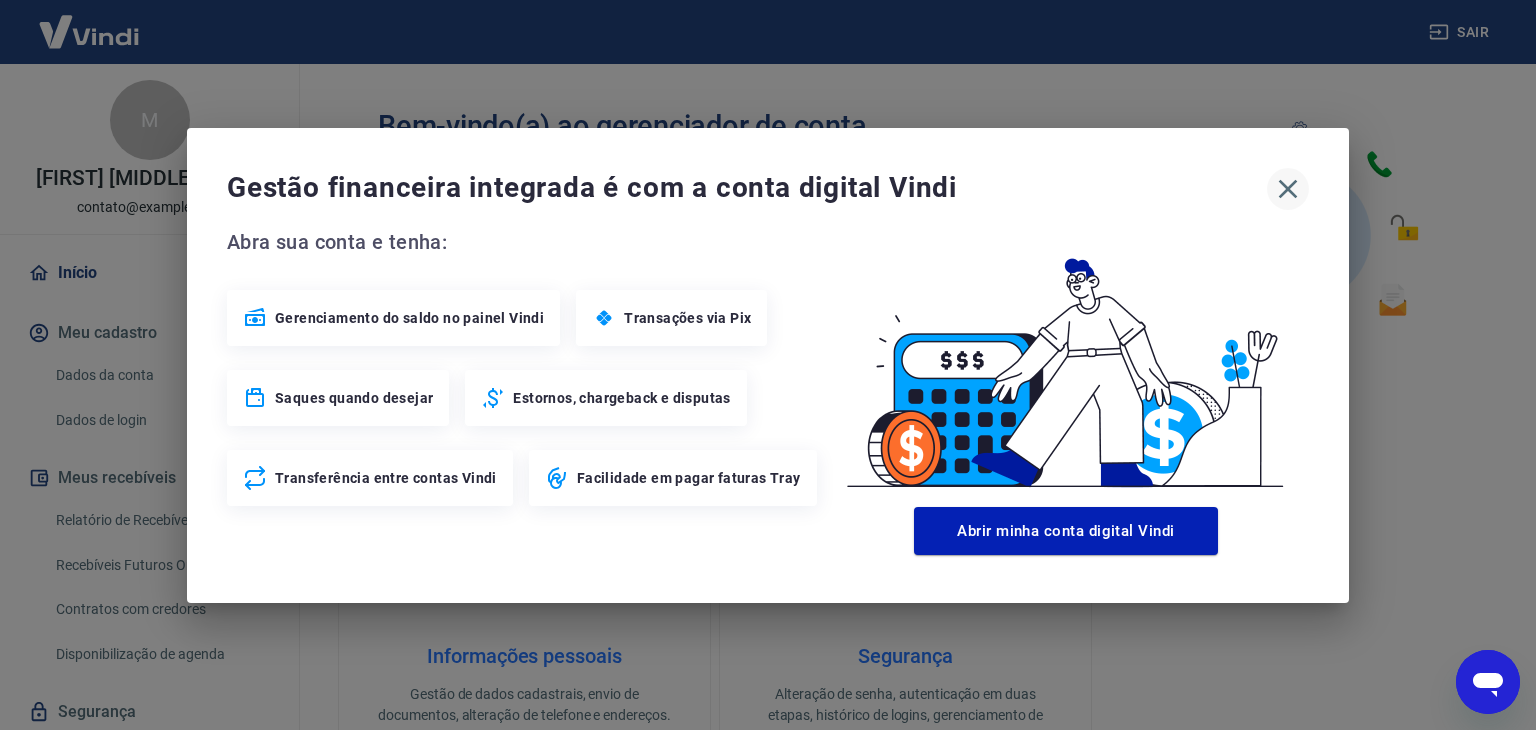 click 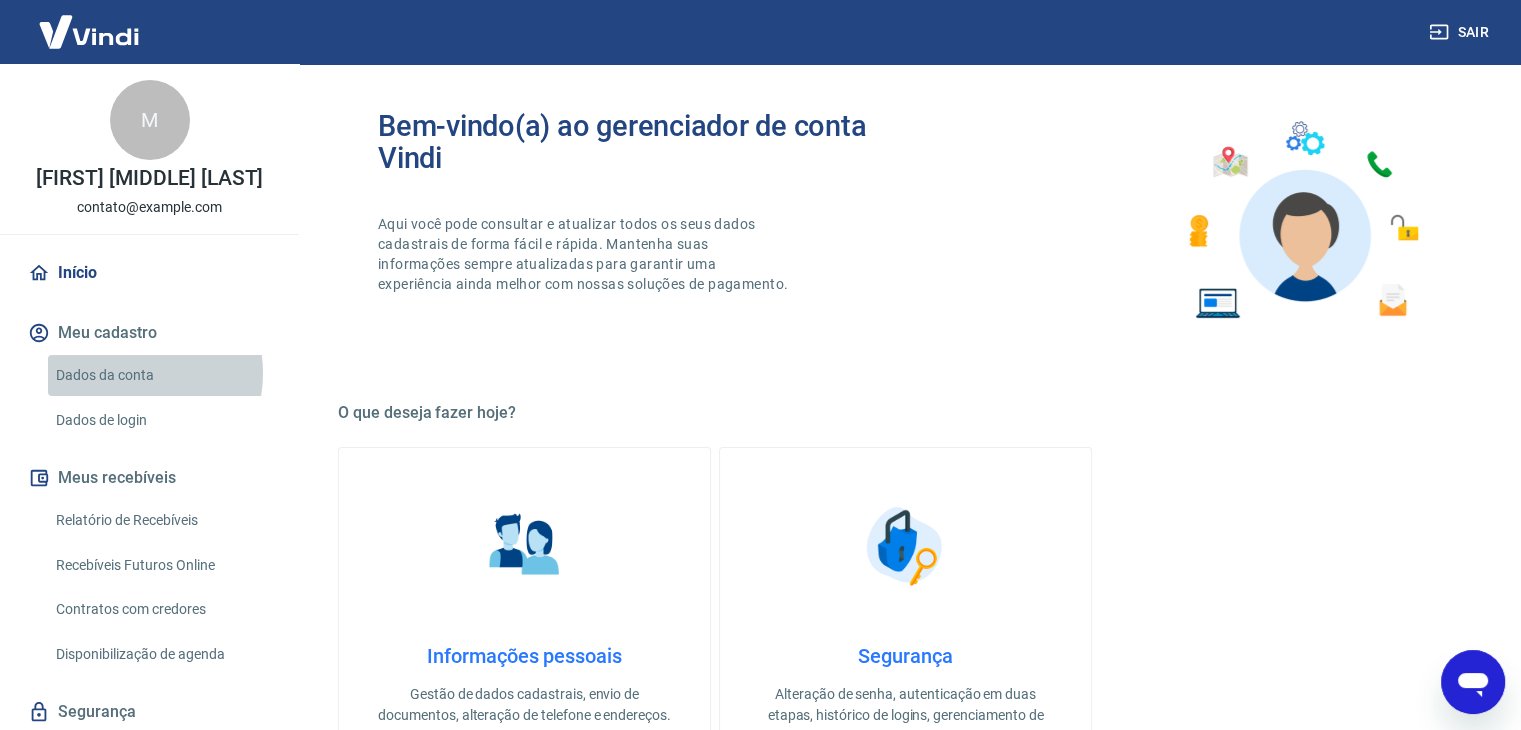 click on "Dados da conta" at bounding box center (161, 375) 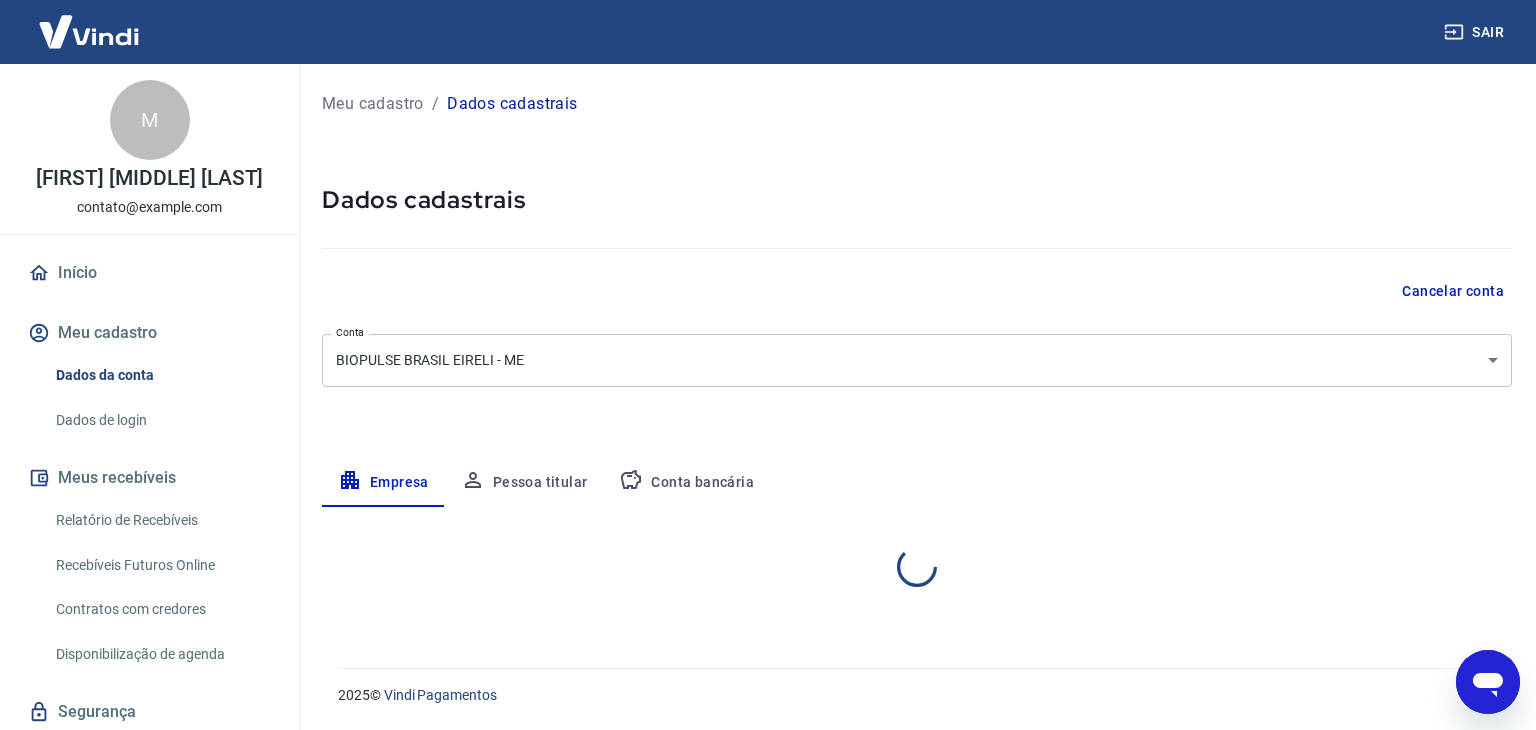 select on "SP" 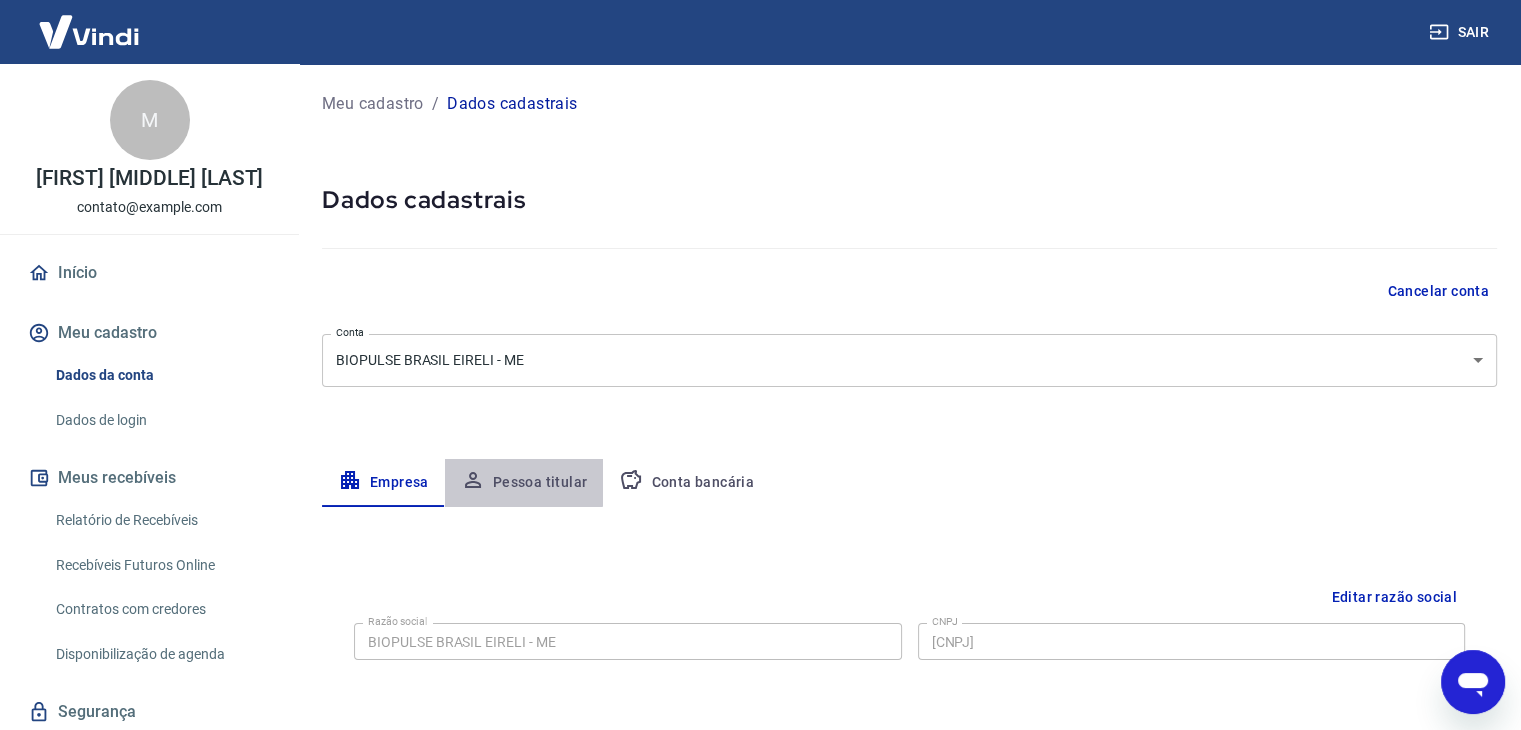 click on "Pessoa titular" at bounding box center (524, 483) 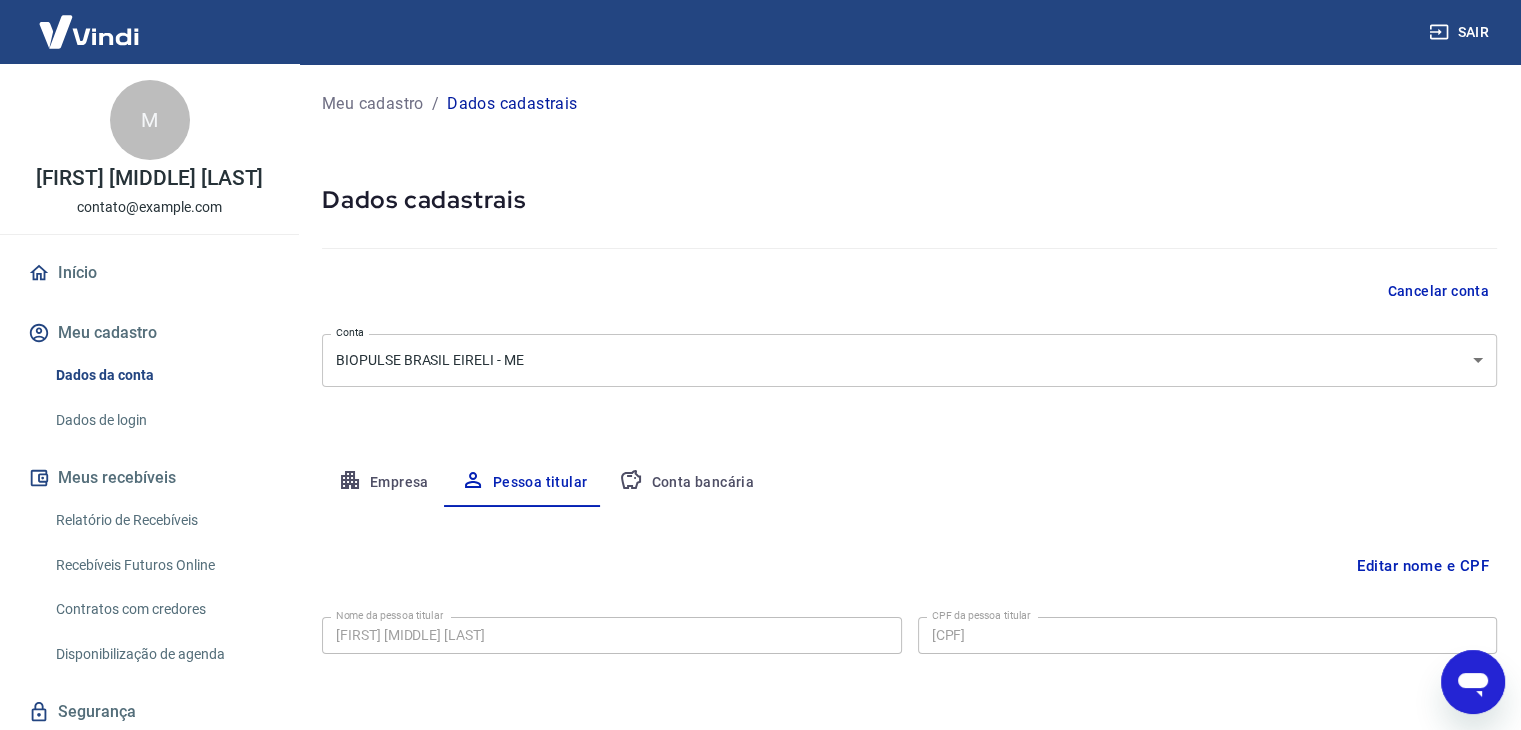 scroll, scrollTop: 69, scrollLeft: 0, axis: vertical 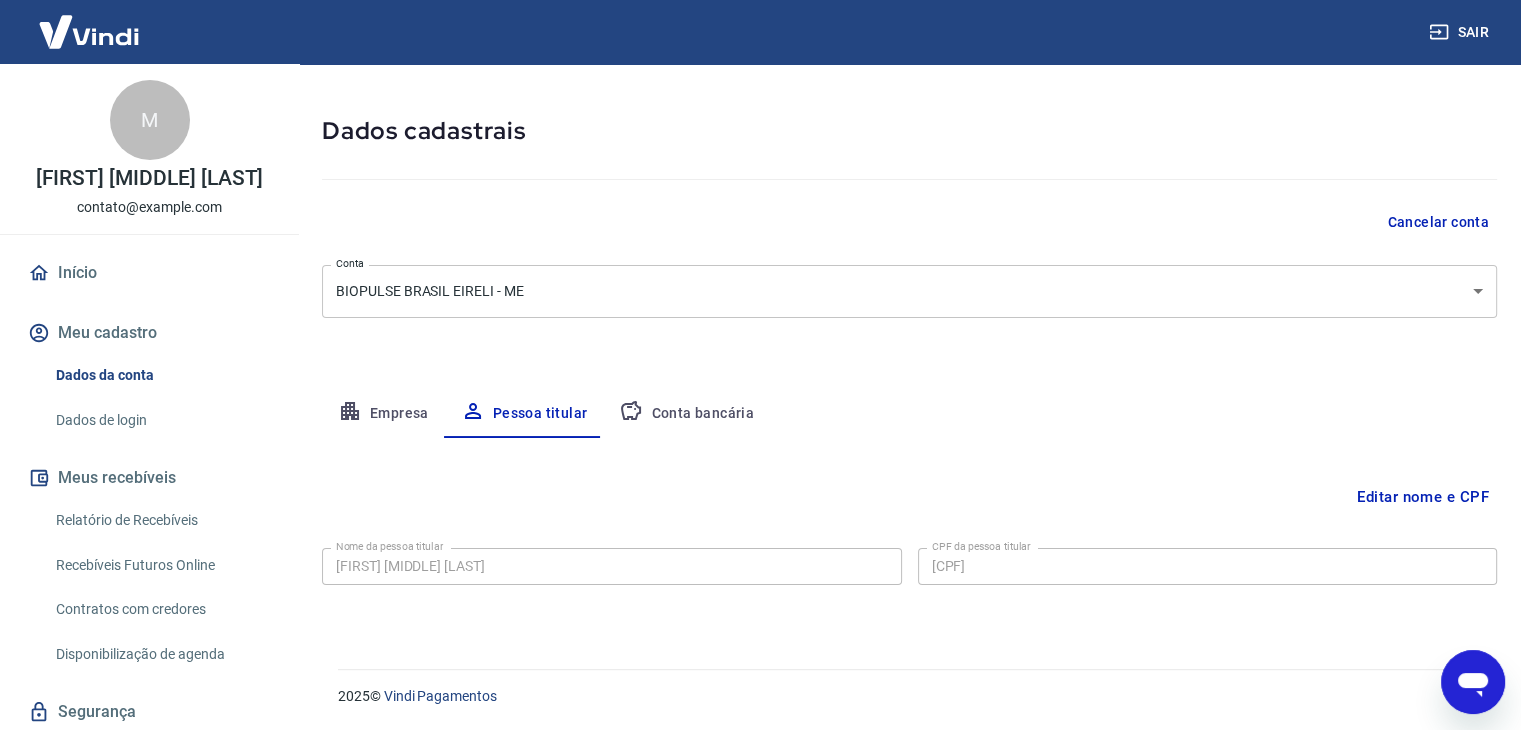 click on "Conta bancária" at bounding box center [686, 414] 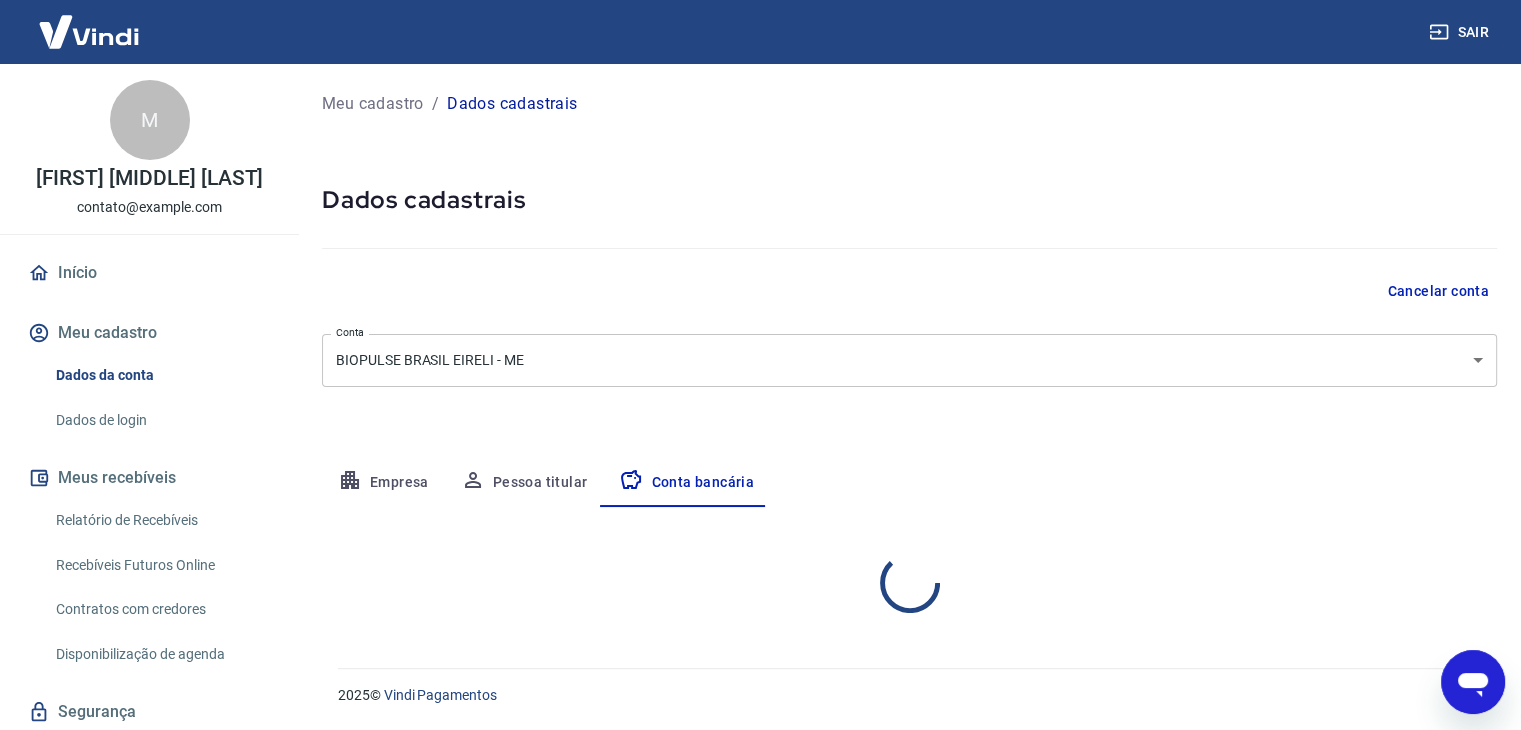 scroll, scrollTop: 0, scrollLeft: 0, axis: both 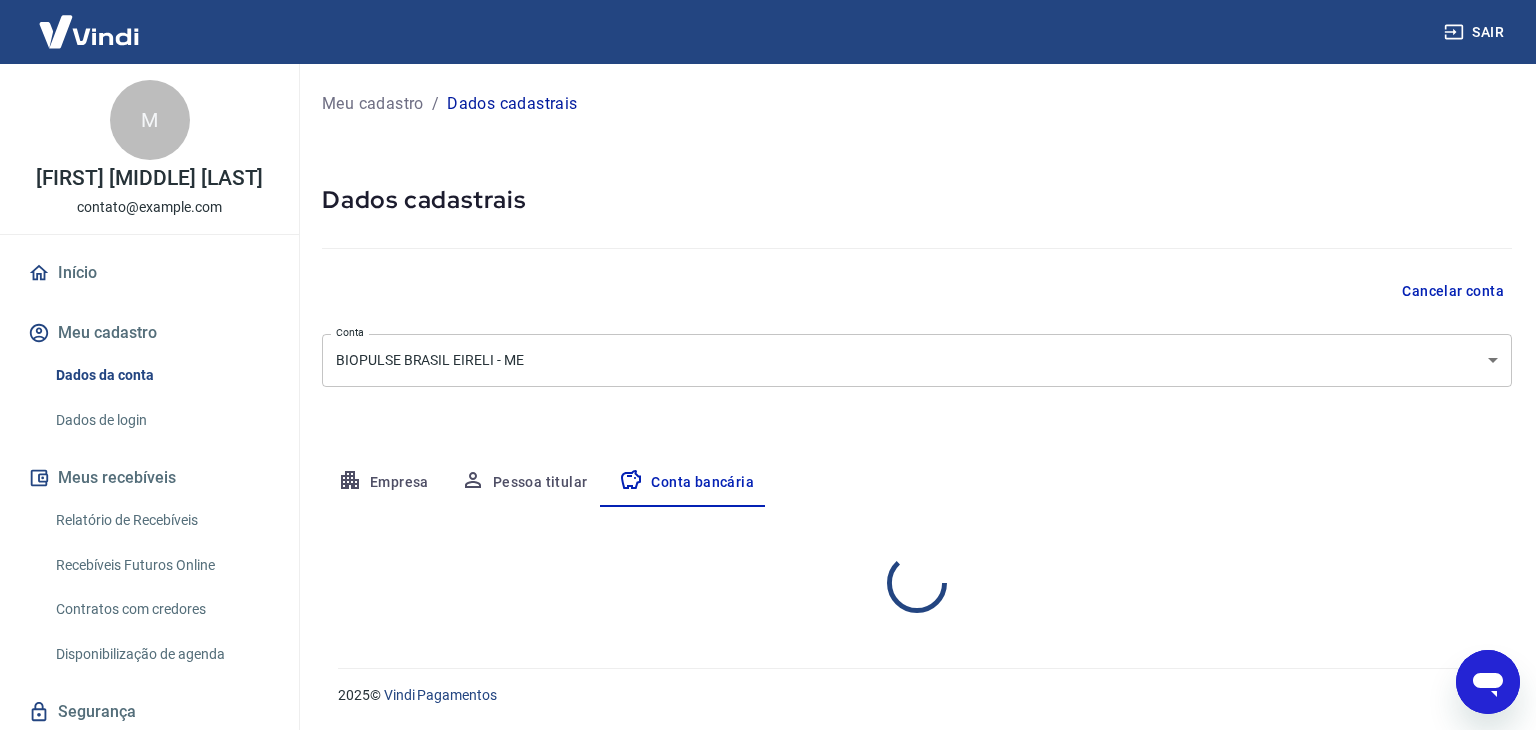 select on "1" 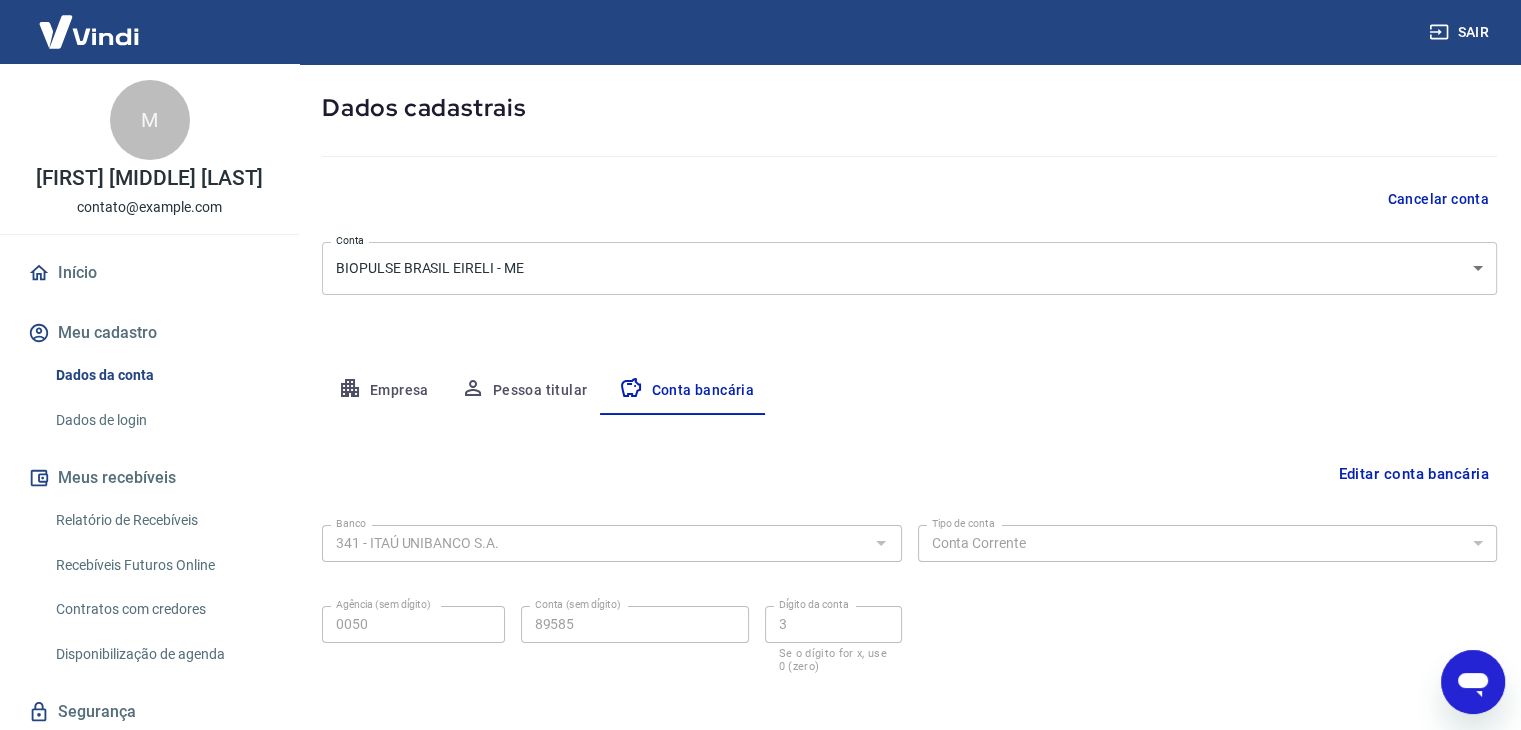 scroll, scrollTop: 180, scrollLeft: 0, axis: vertical 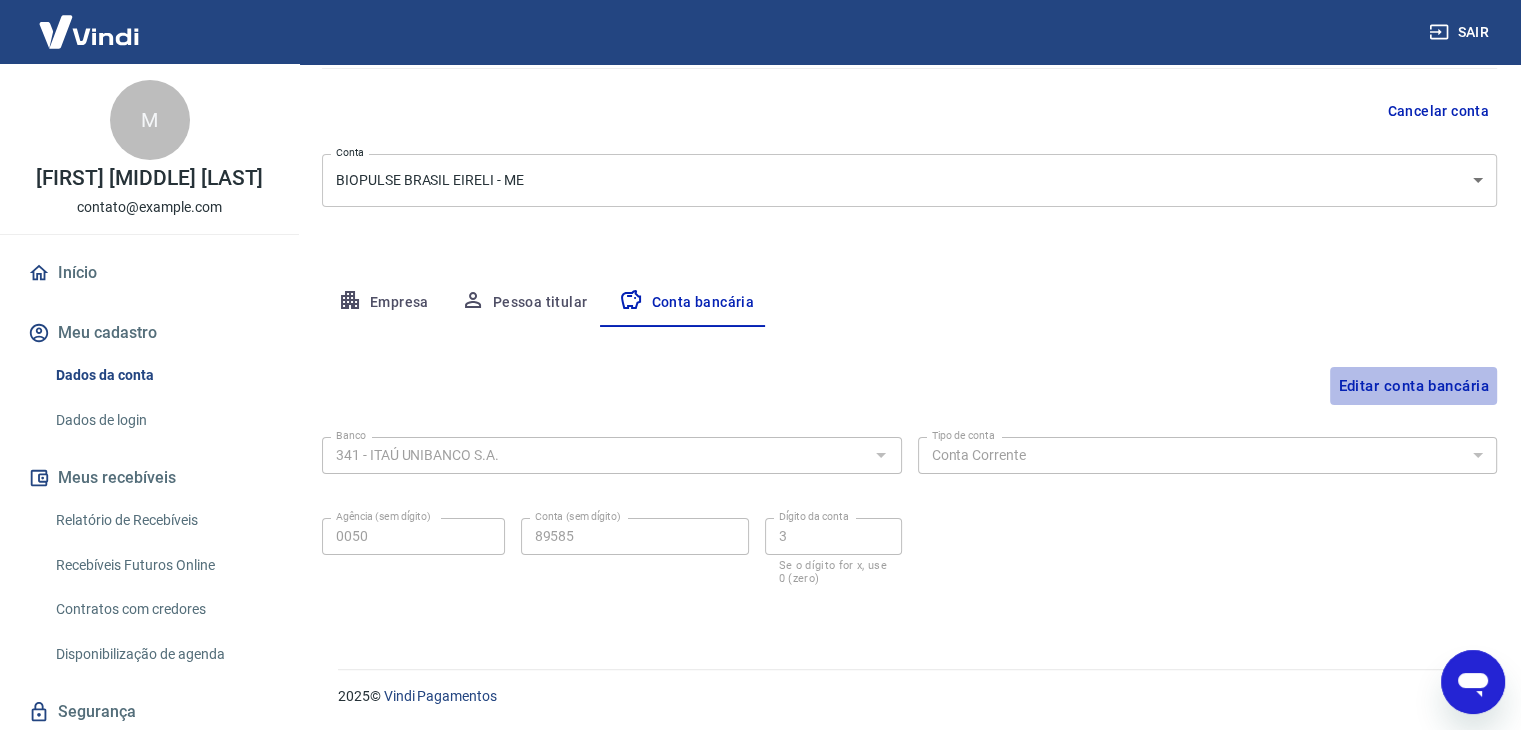 click on "Editar conta bancária" at bounding box center (1413, 386) 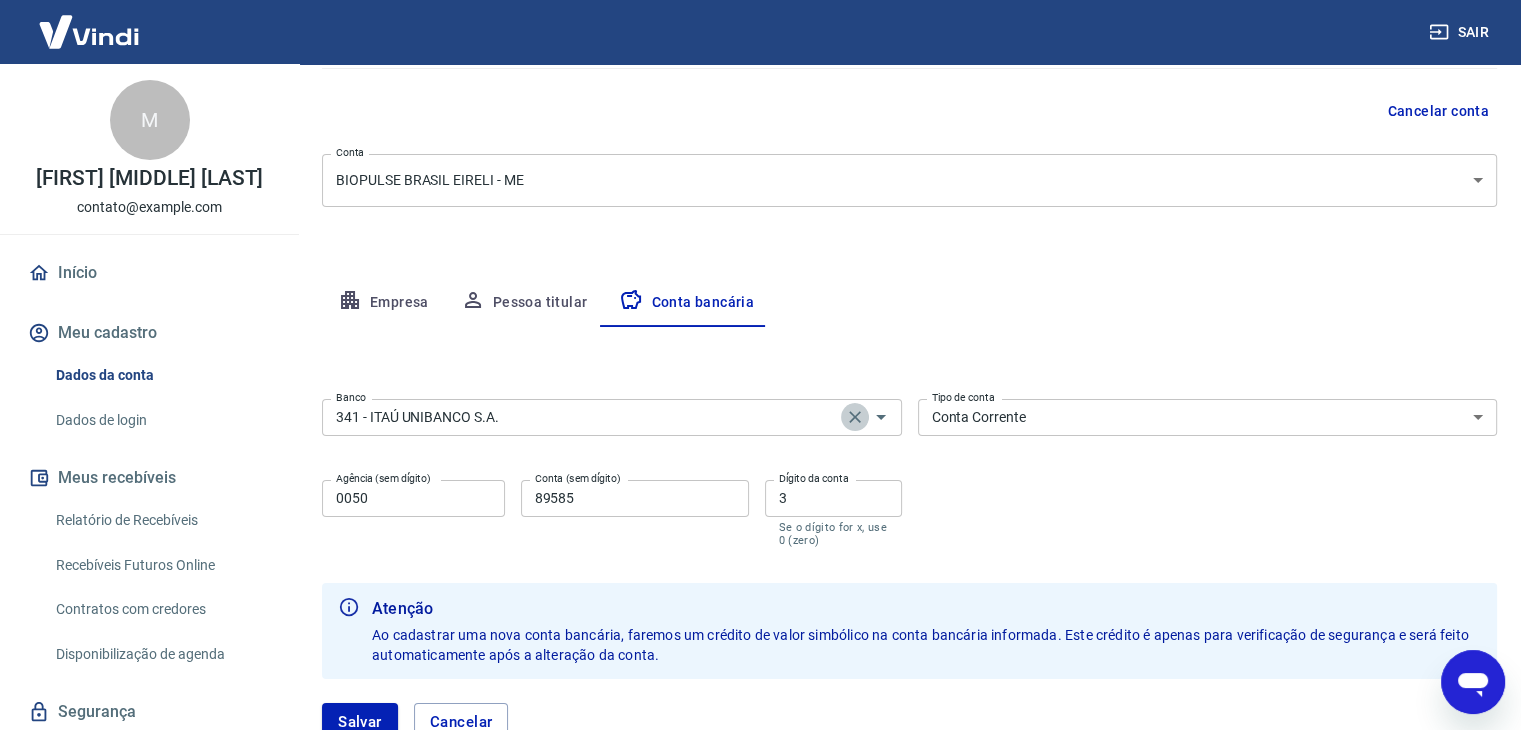 click 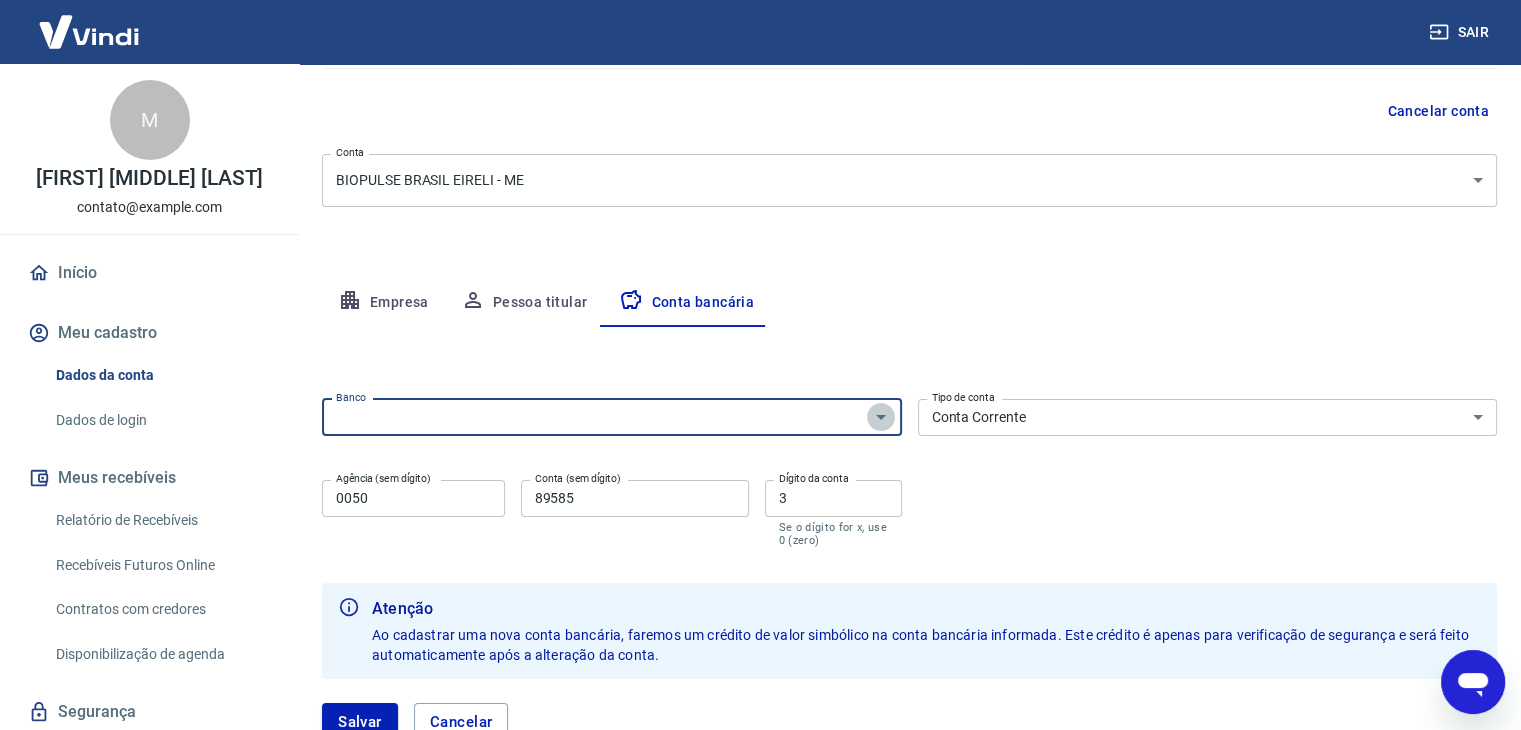 click 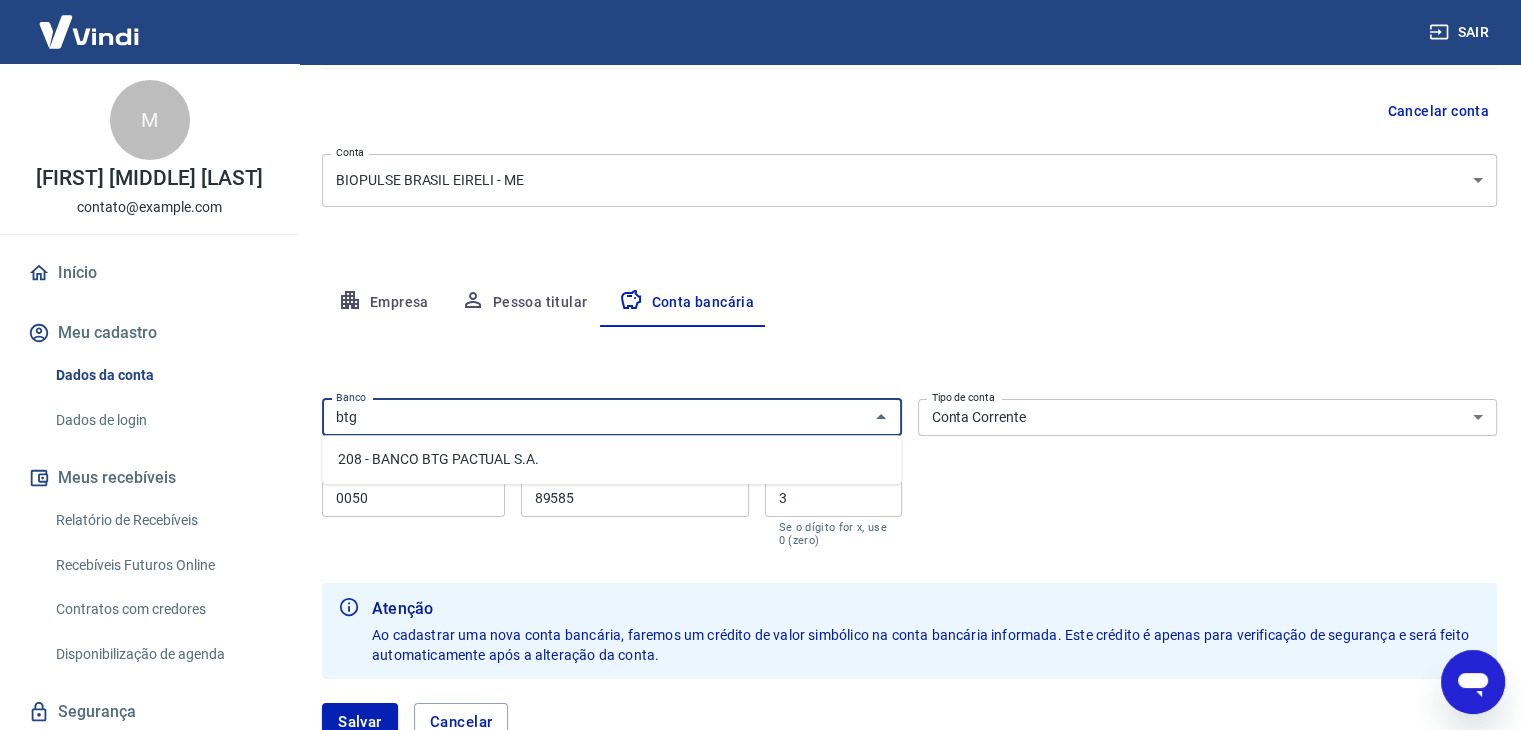 click on "208 - BANCO BTG PACTUAL S.A." at bounding box center [611, 459] 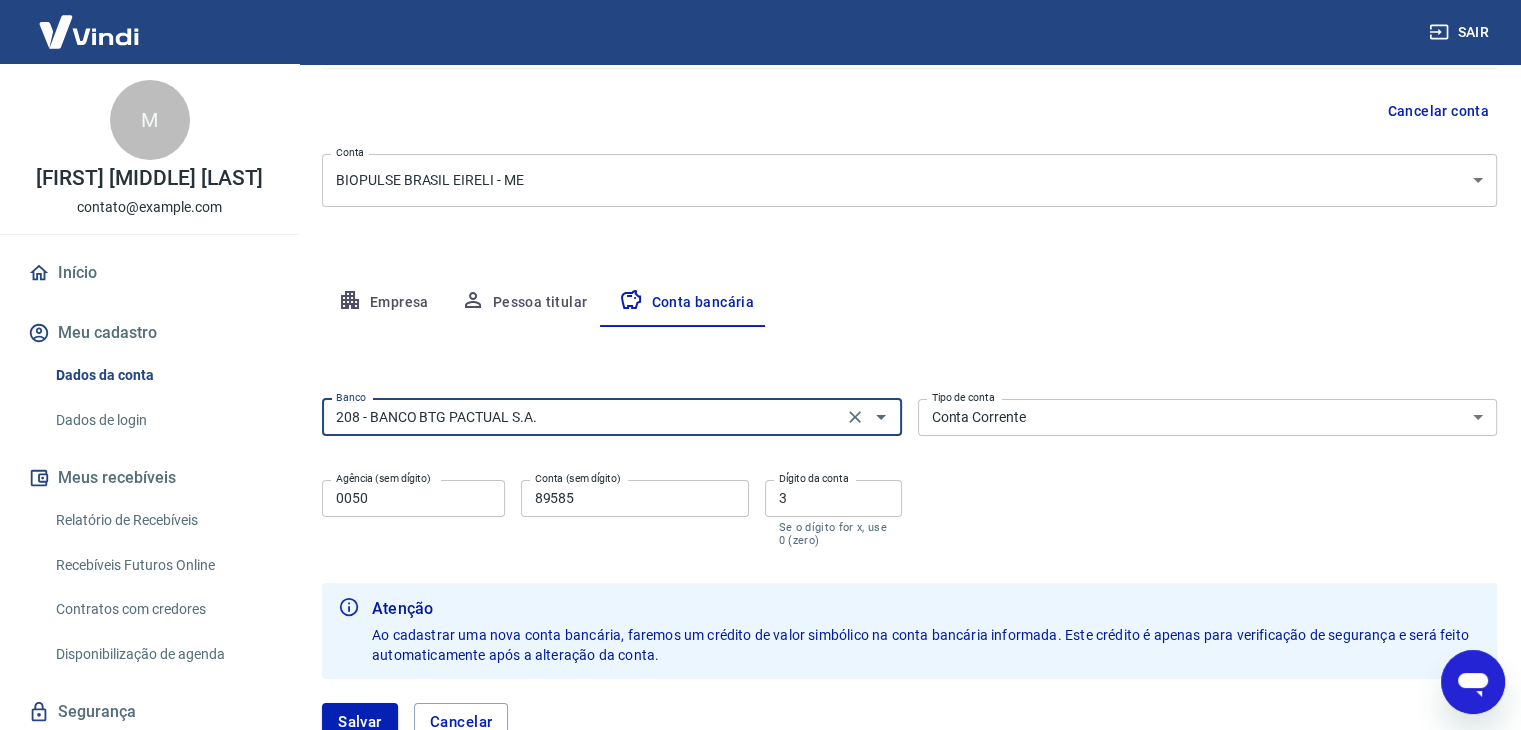 type on "208 - BANCO BTG PACTUAL S.A." 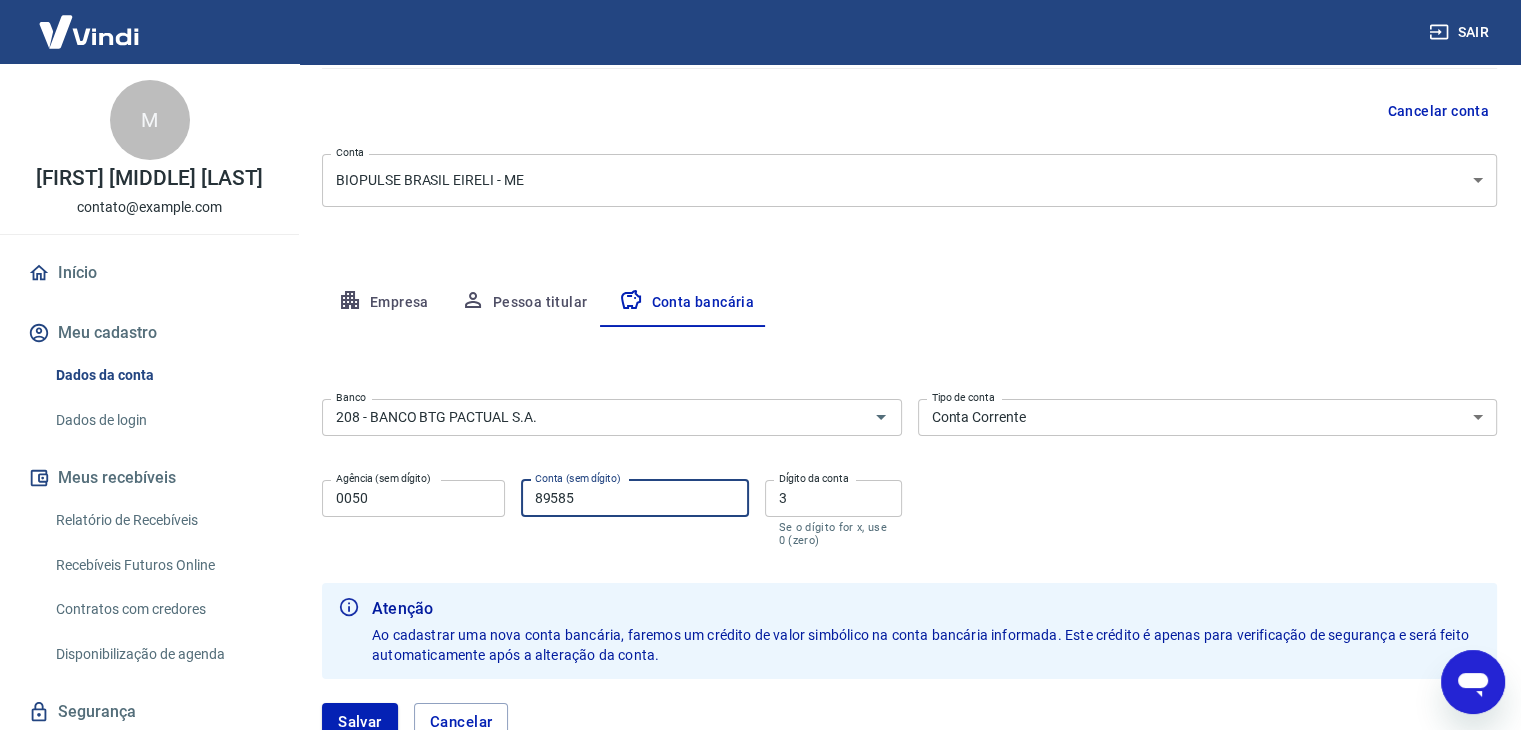 click on "Agência (sem dígito) 0050 Agência (sem dígito) Conta (sem dígito) 89585 Conta (sem dígito) Dígito da conta 3 Dígito da conta Se o dígito for x, use 0 (zero)" at bounding box center (612, 511) 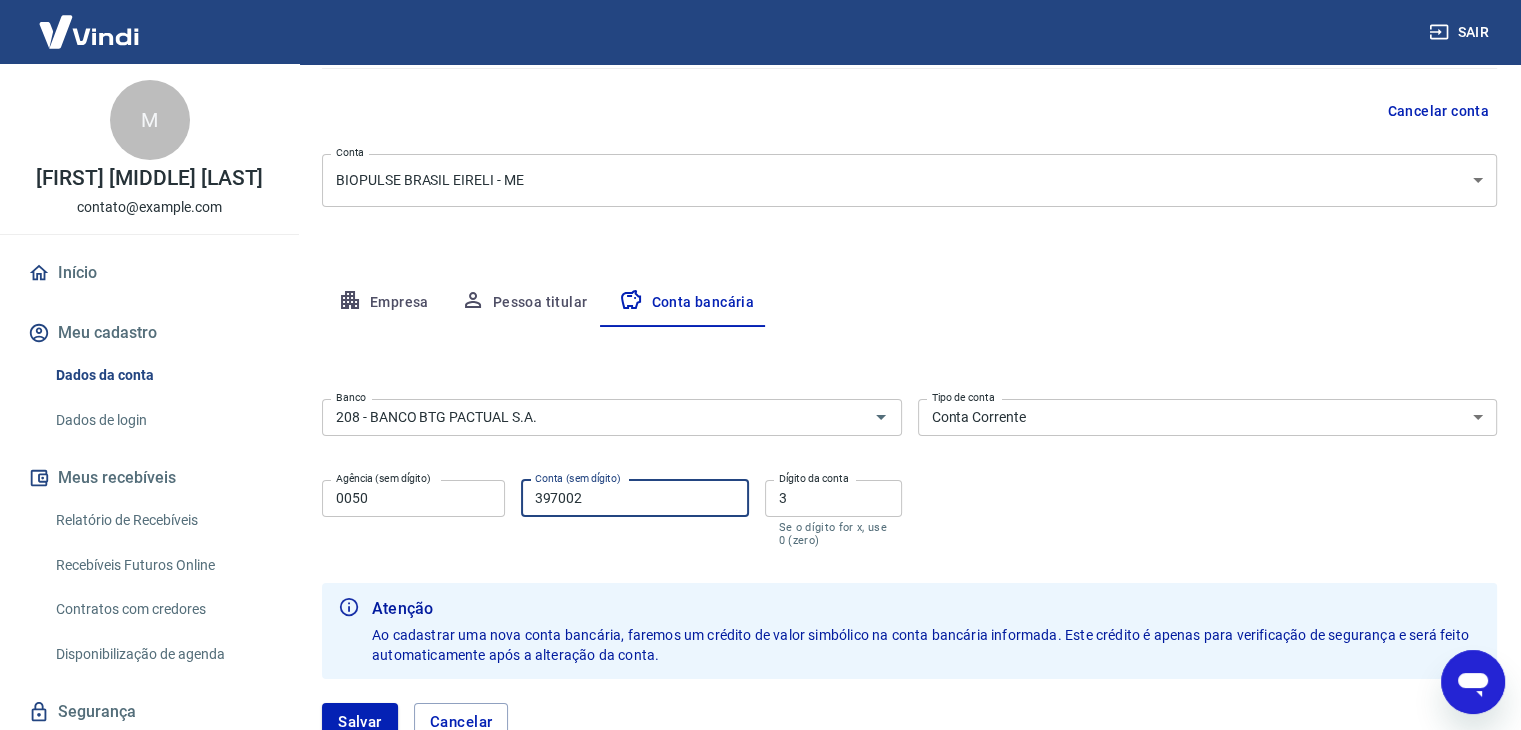 type on "397002" 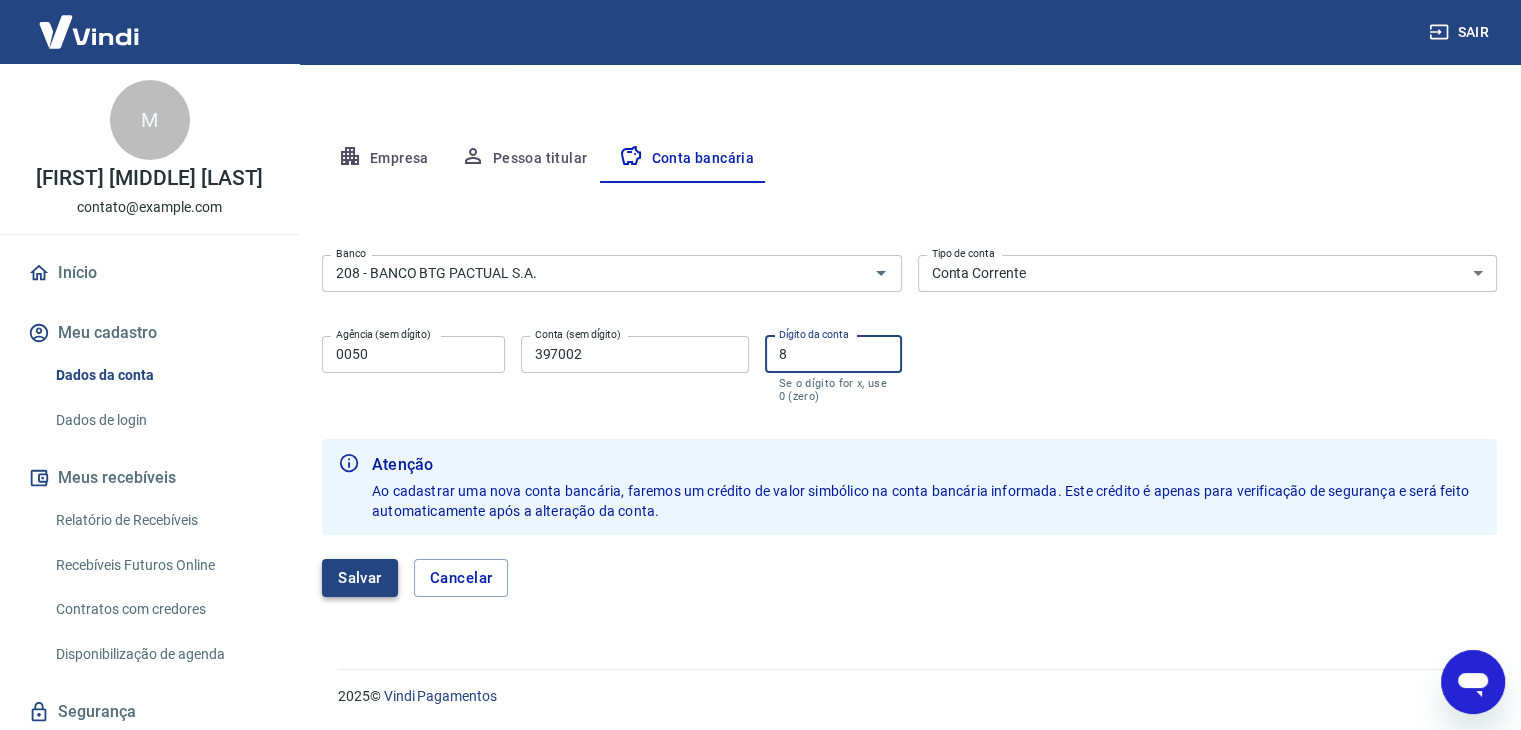 type on "8" 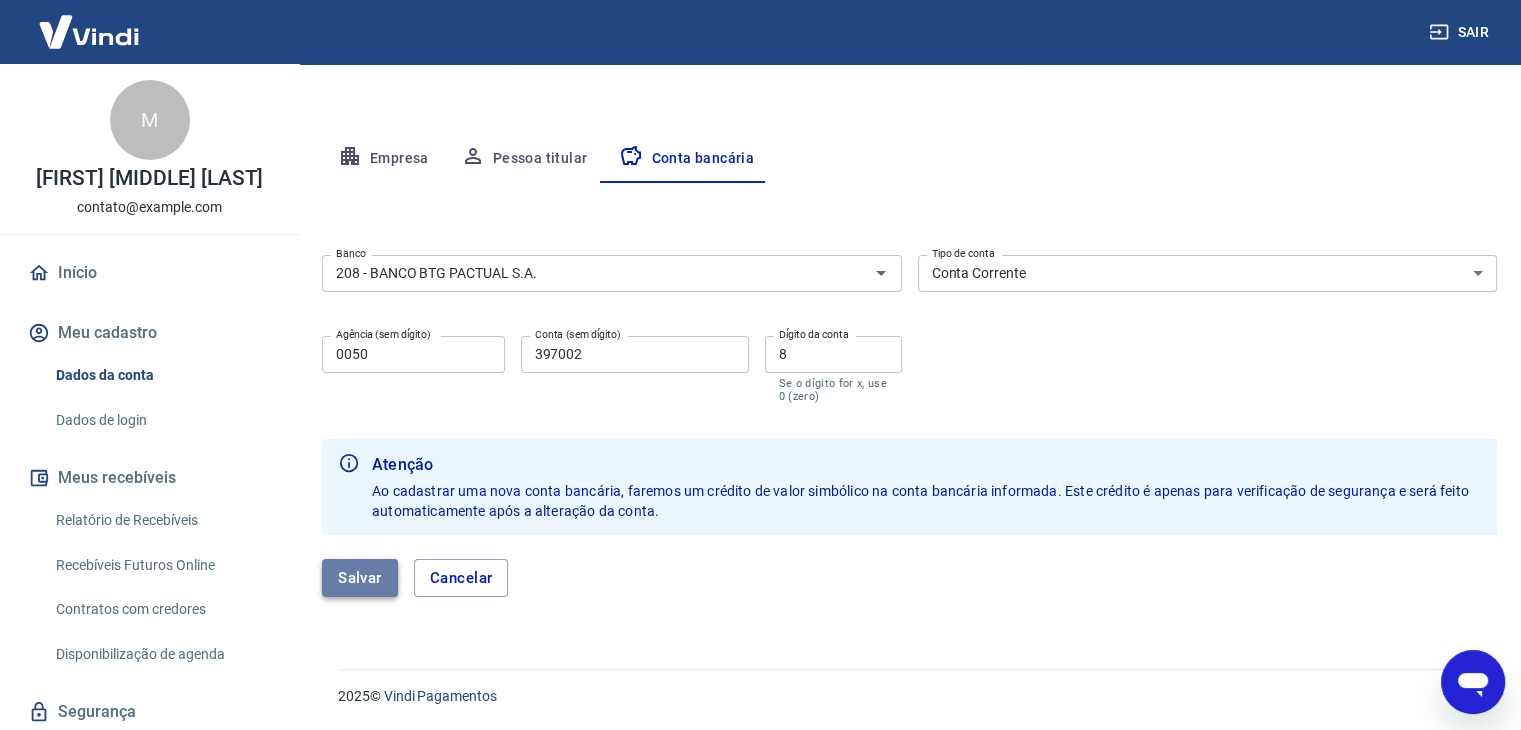 click on "Salvar" at bounding box center (360, 578) 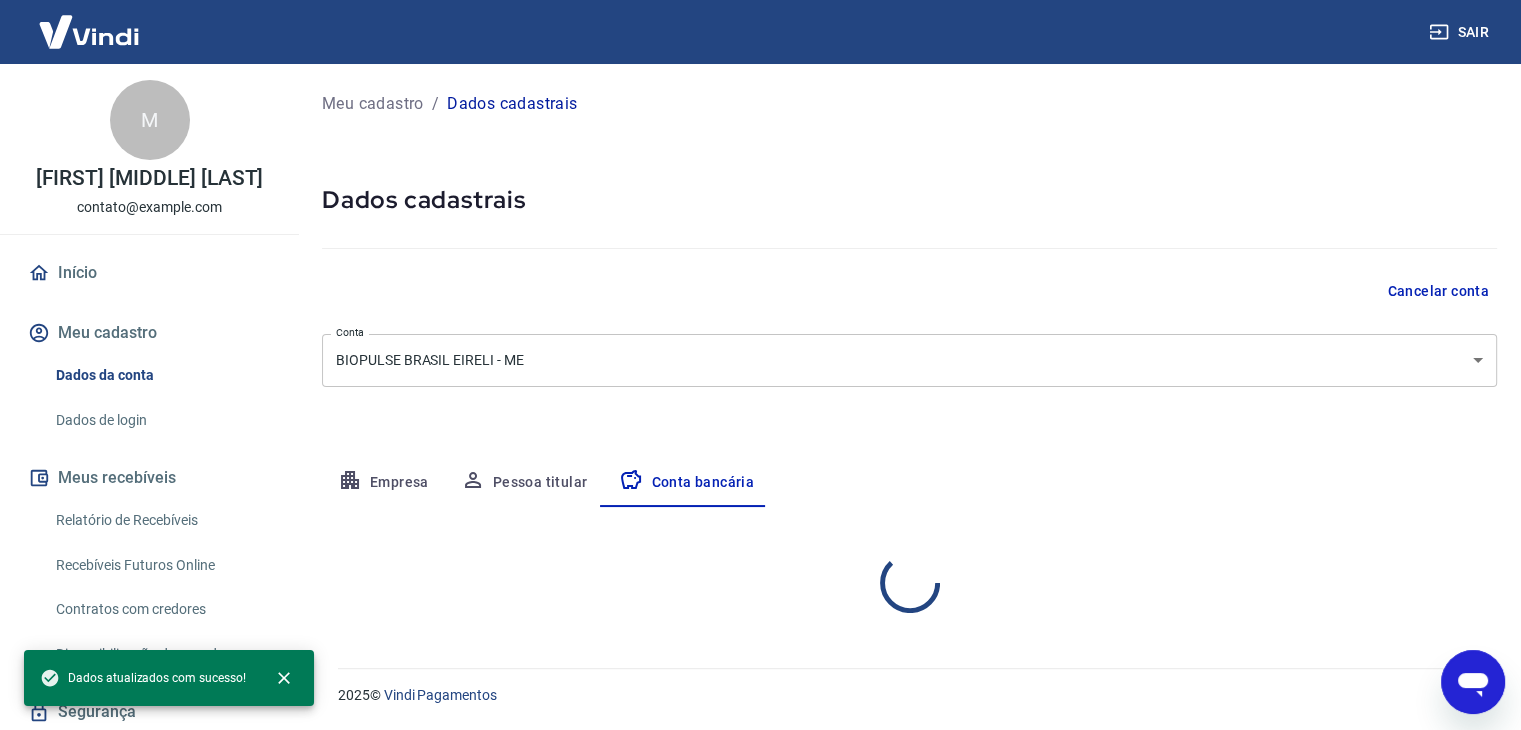 scroll, scrollTop: 0, scrollLeft: 0, axis: both 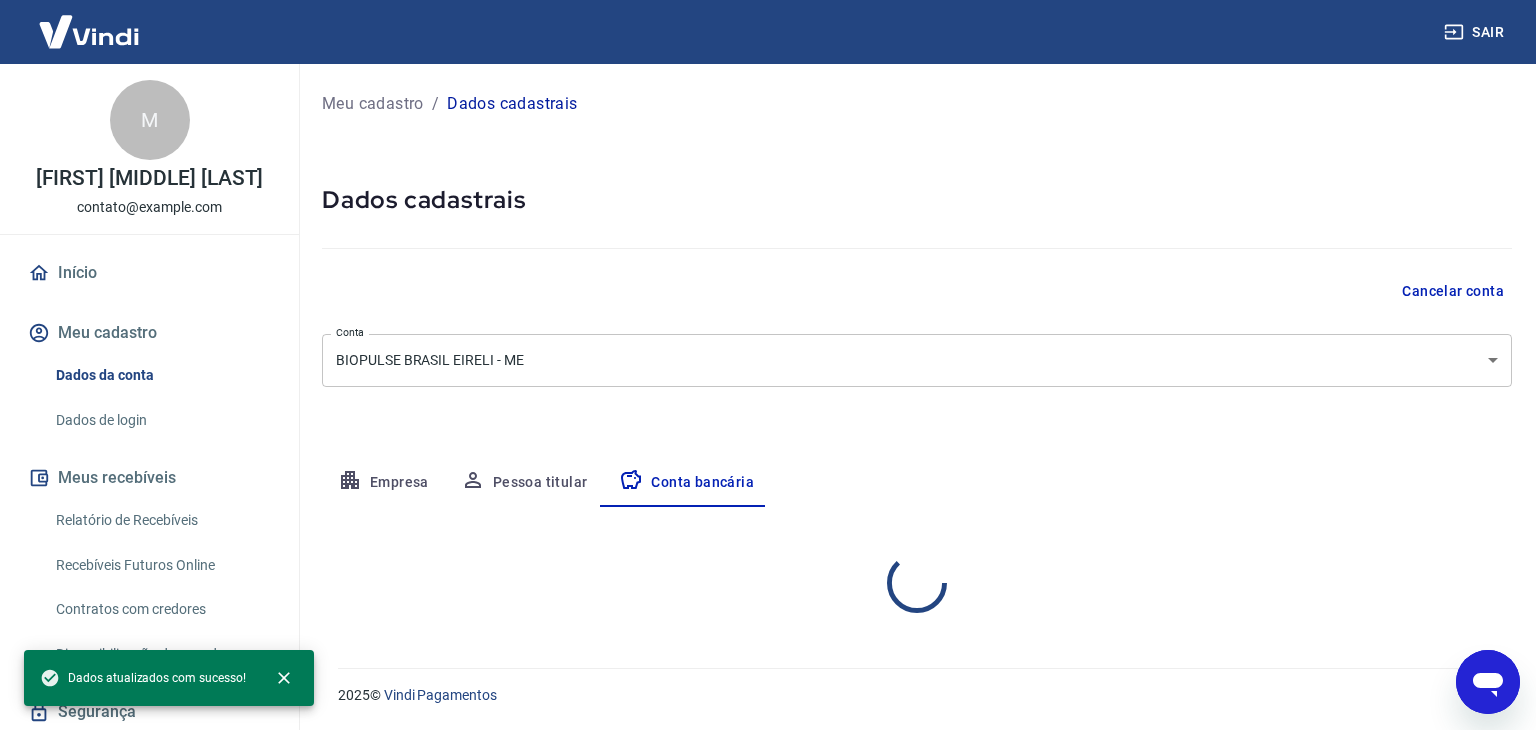 select on "1" 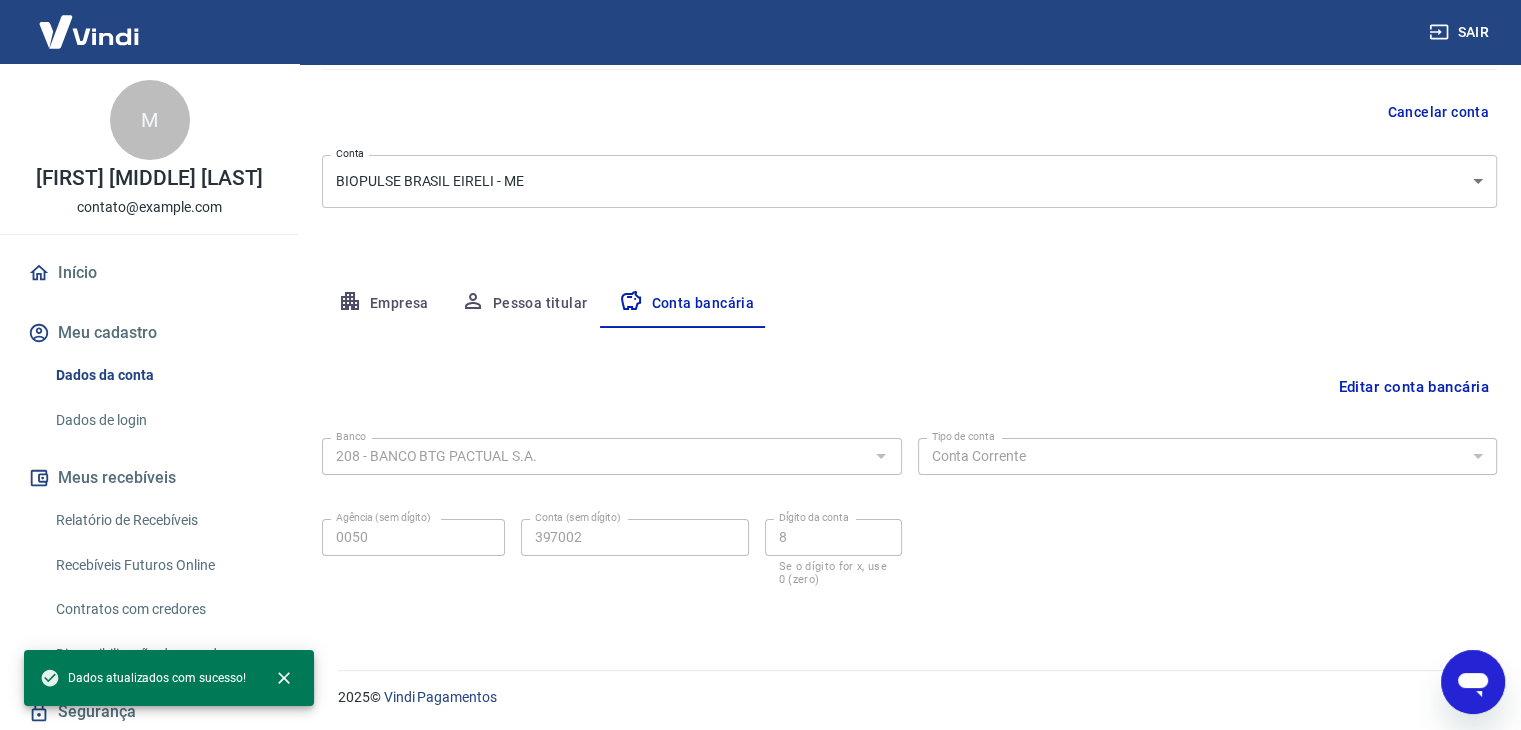 scroll, scrollTop: 180, scrollLeft: 0, axis: vertical 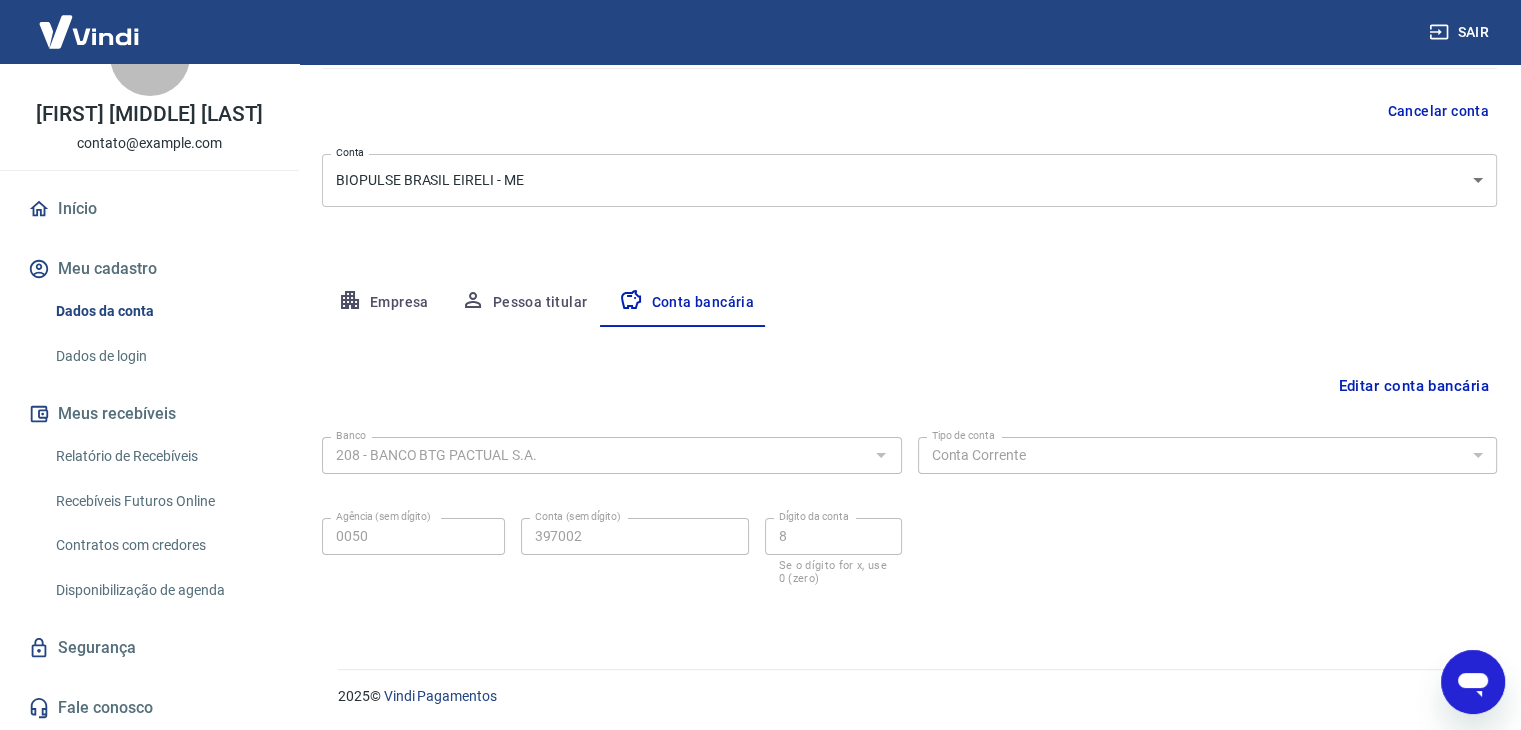 click on "Sair" at bounding box center [1461, 32] 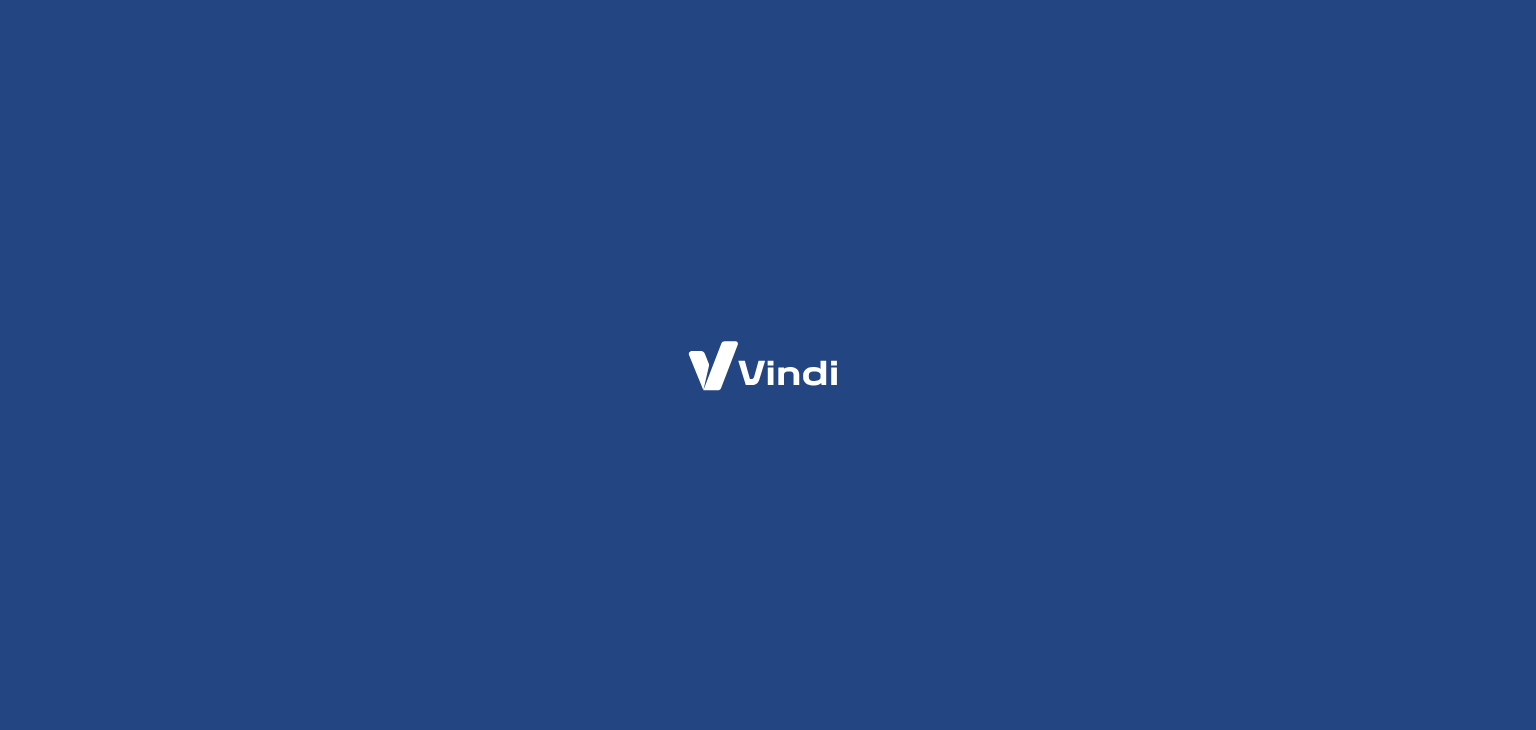 scroll, scrollTop: 0, scrollLeft: 0, axis: both 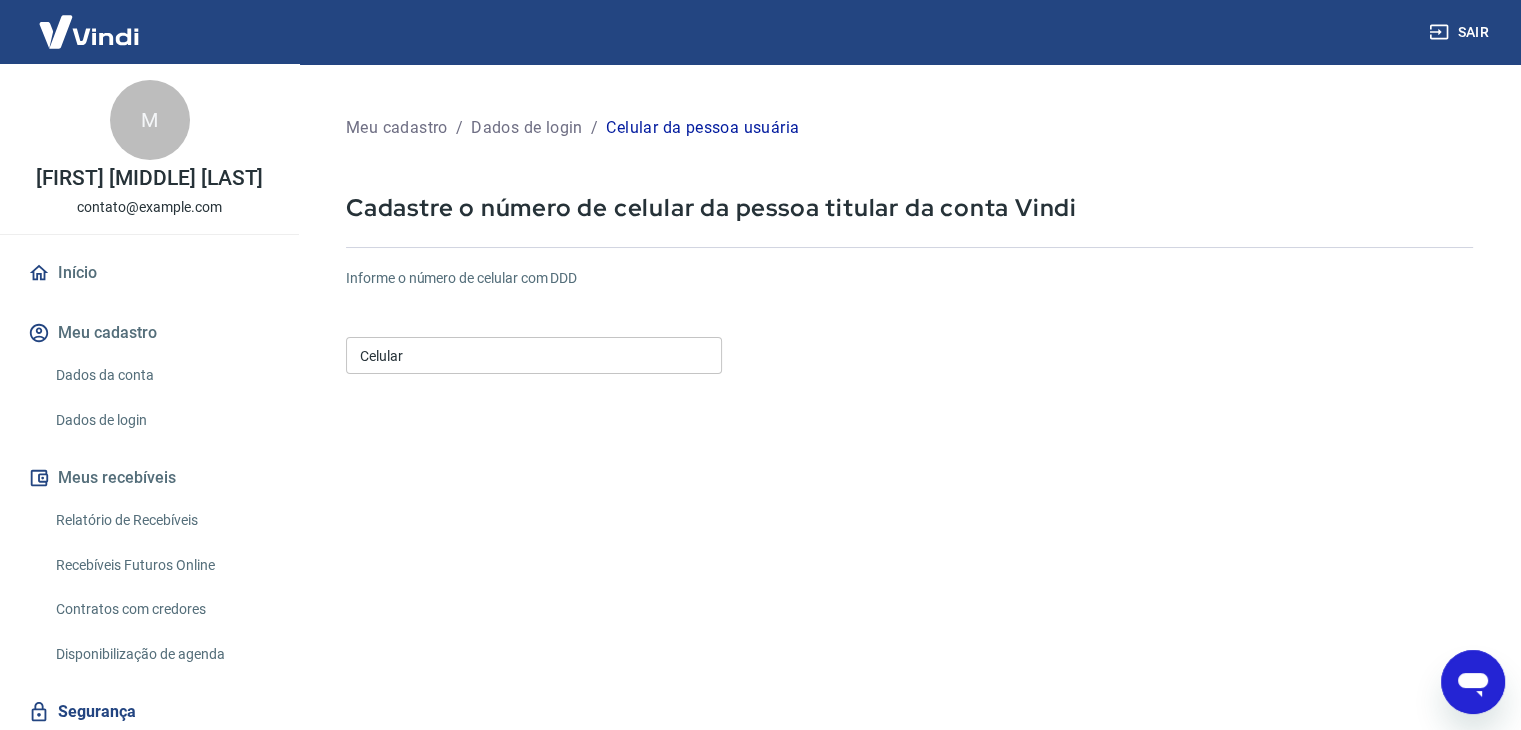 click on "Dados da conta" at bounding box center (161, 375) 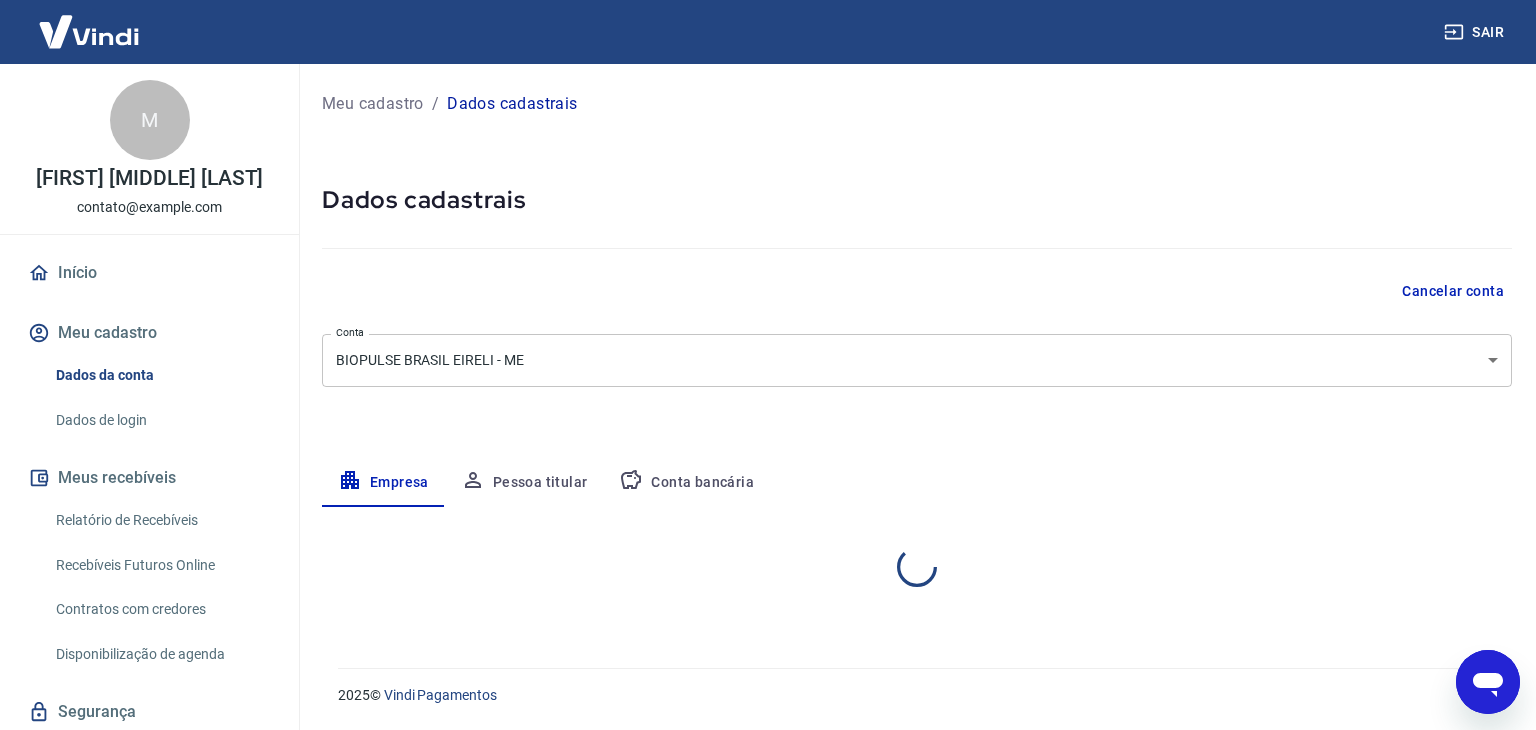 select on "SP" 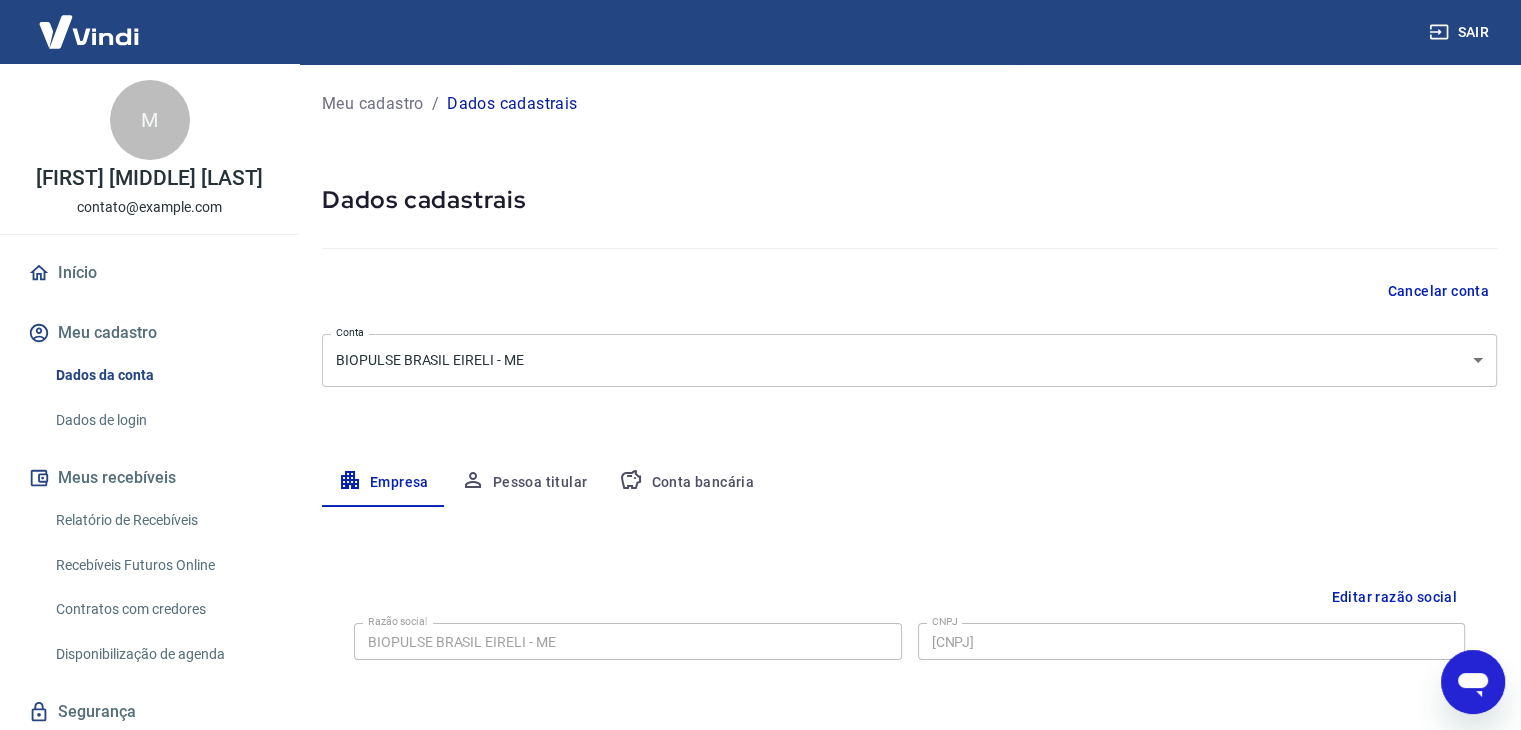 scroll, scrollTop: 85, scrollLeft: 0, axis: vertical 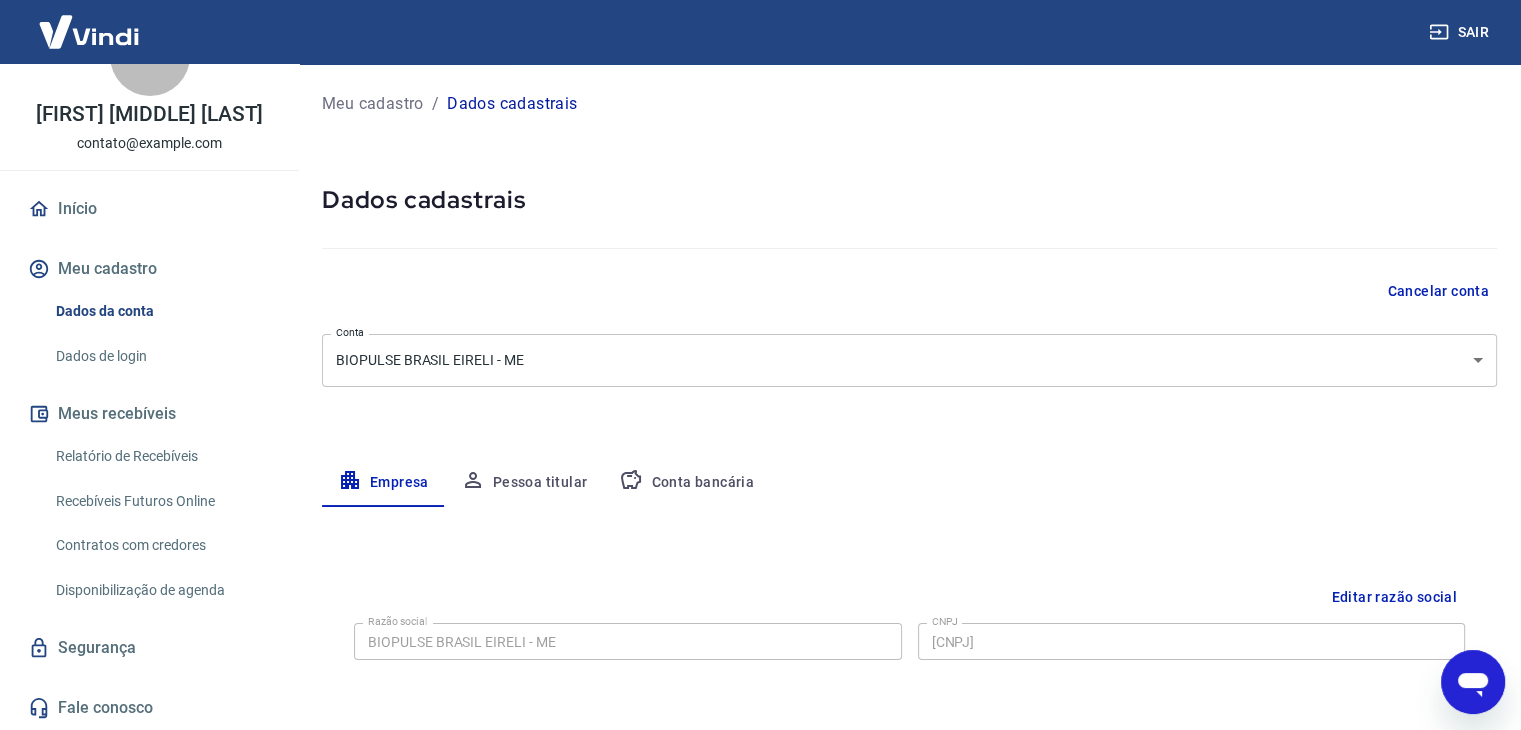click on "Contratos com credores" at bounding box center [161, 545] 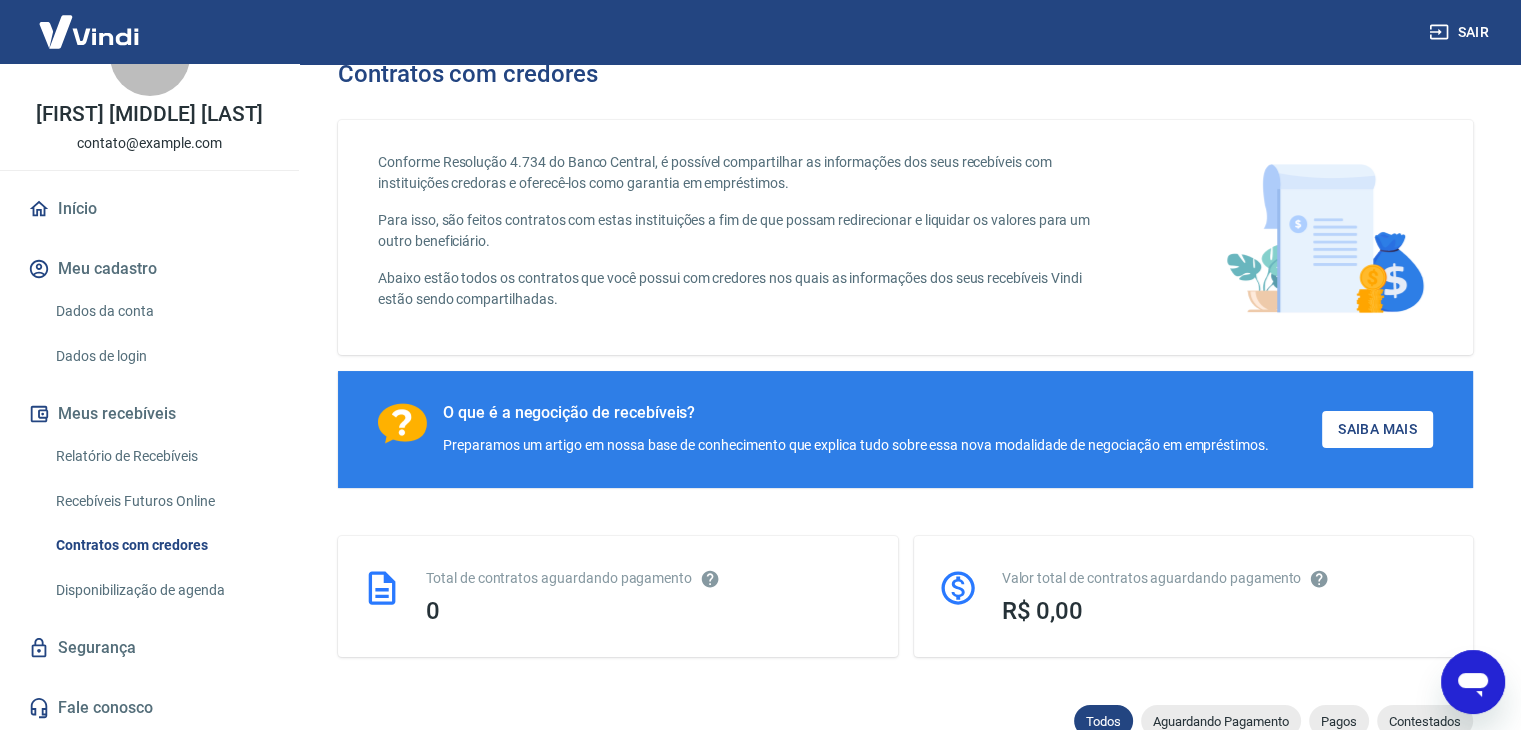 scroll, scrollTop: 0, scrollLeft: 0, axis: both 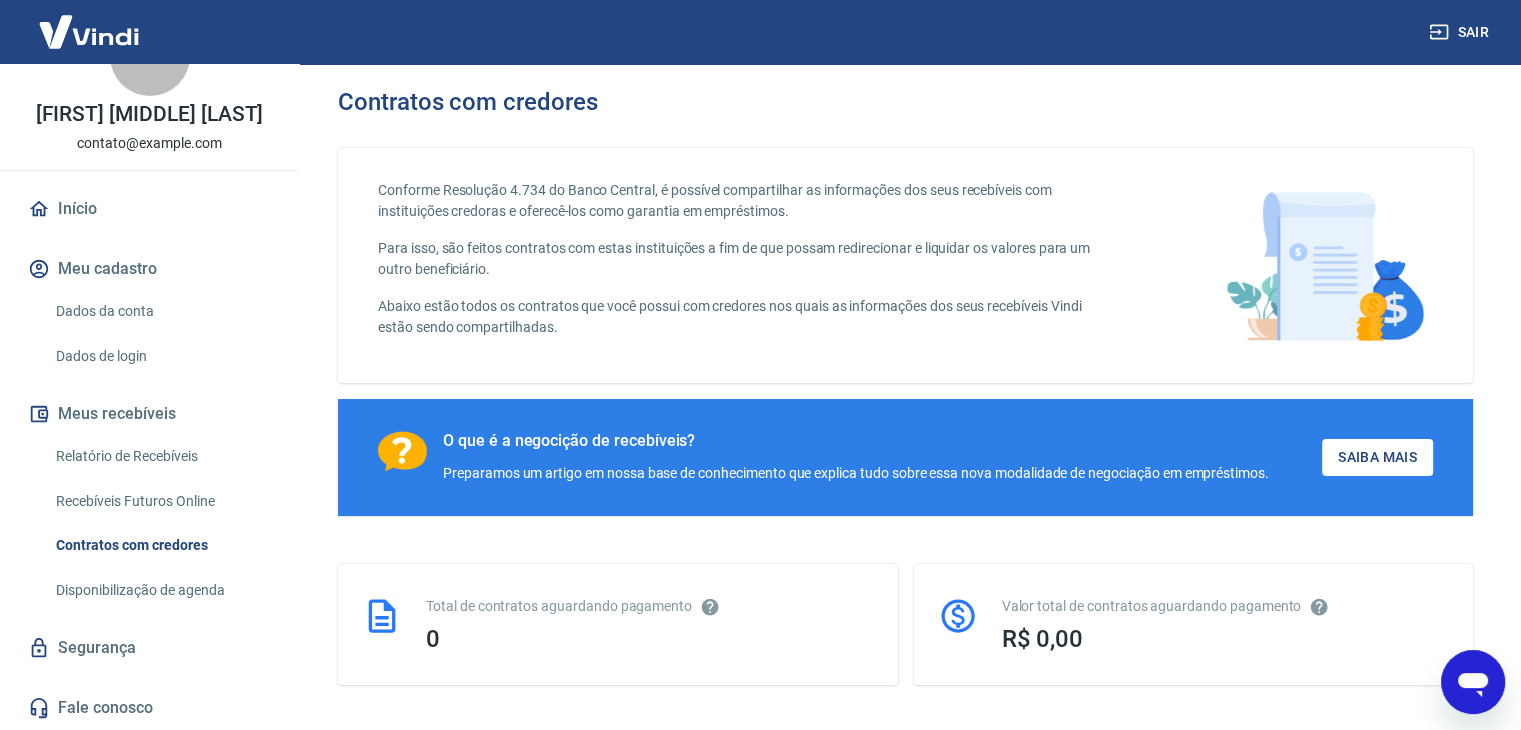 click on "Relatório de Recebíveis" at bounding box center (161, 456) 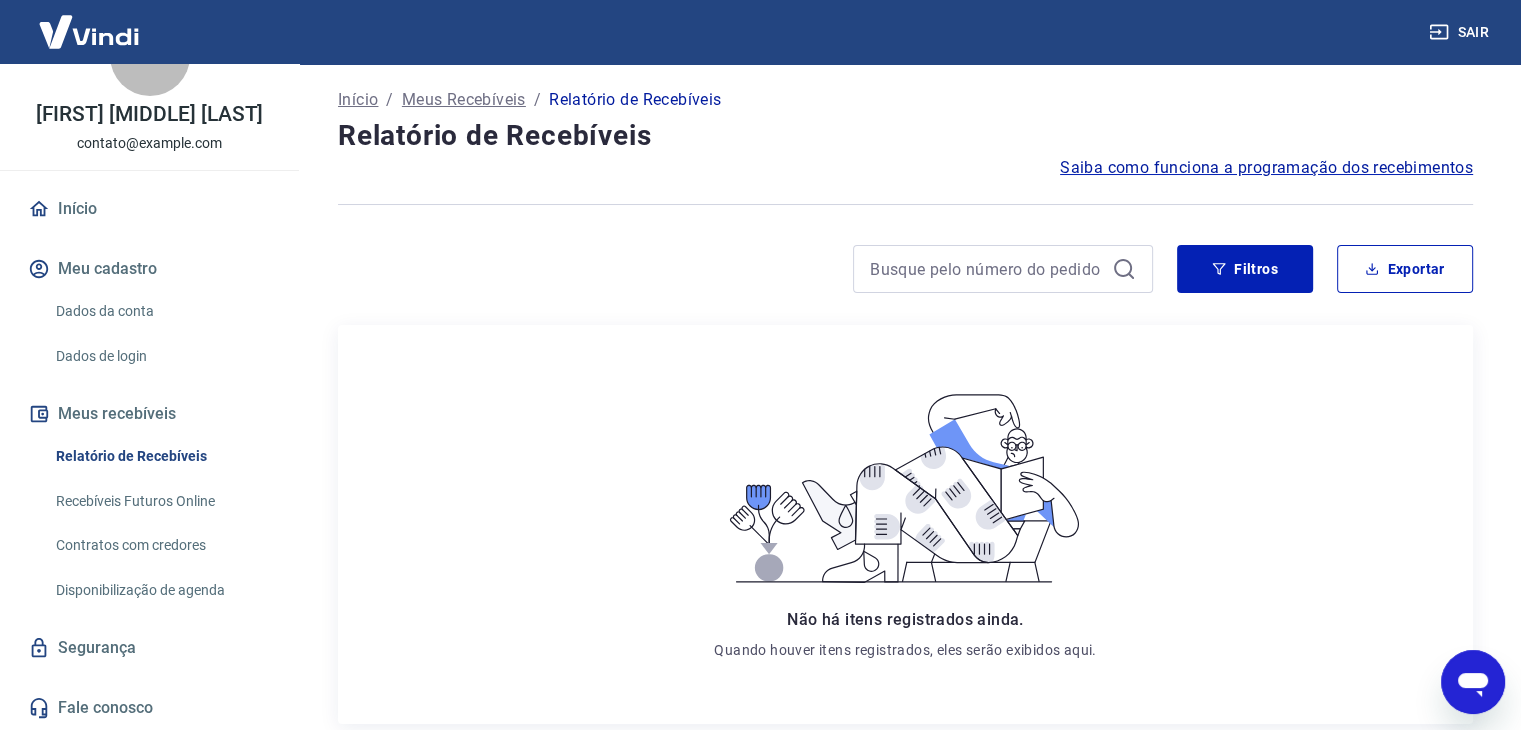 scroll, scrollTop: 0, scrollLeft: 0, axis: both 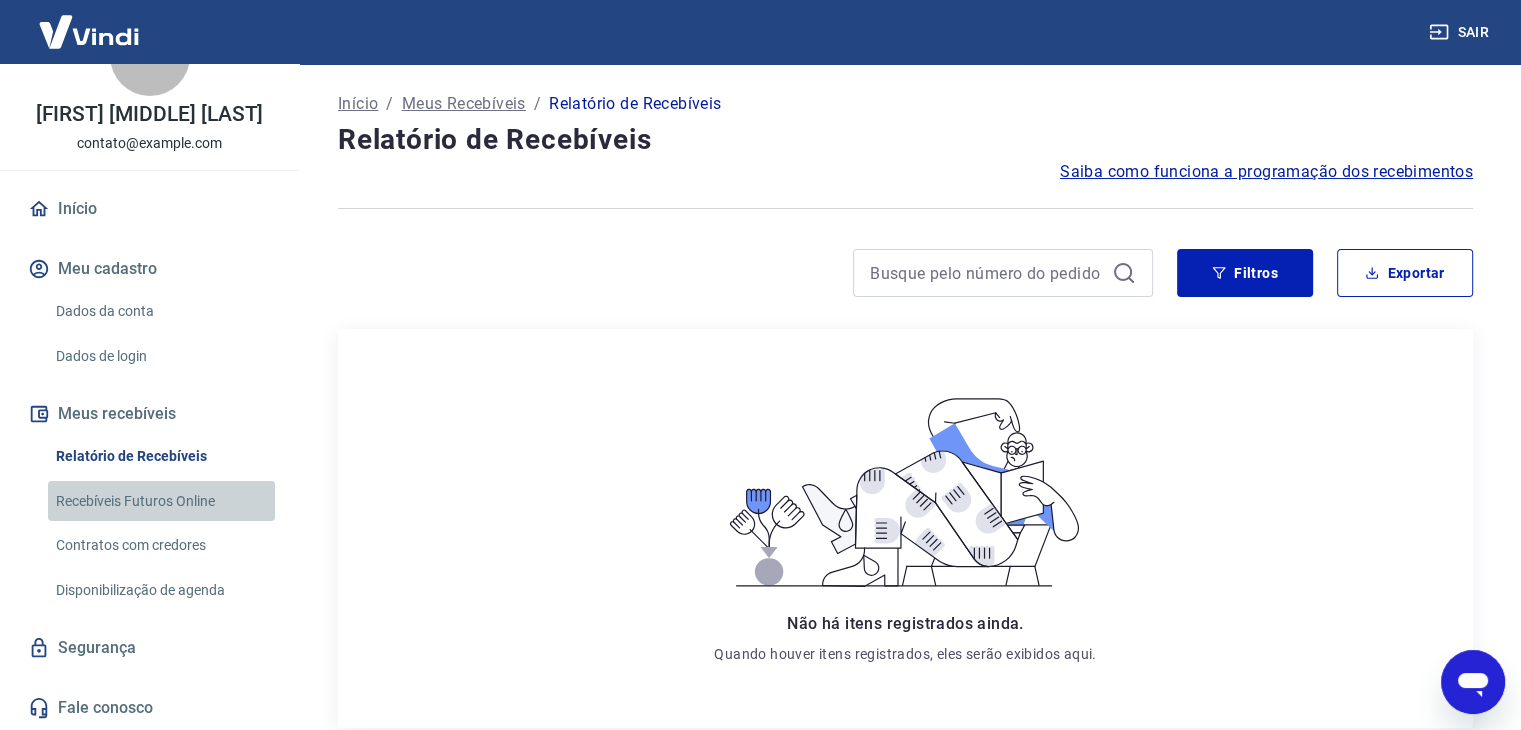 click on "Recebíveis Futuros Online" at bounding box center (161, 501) 